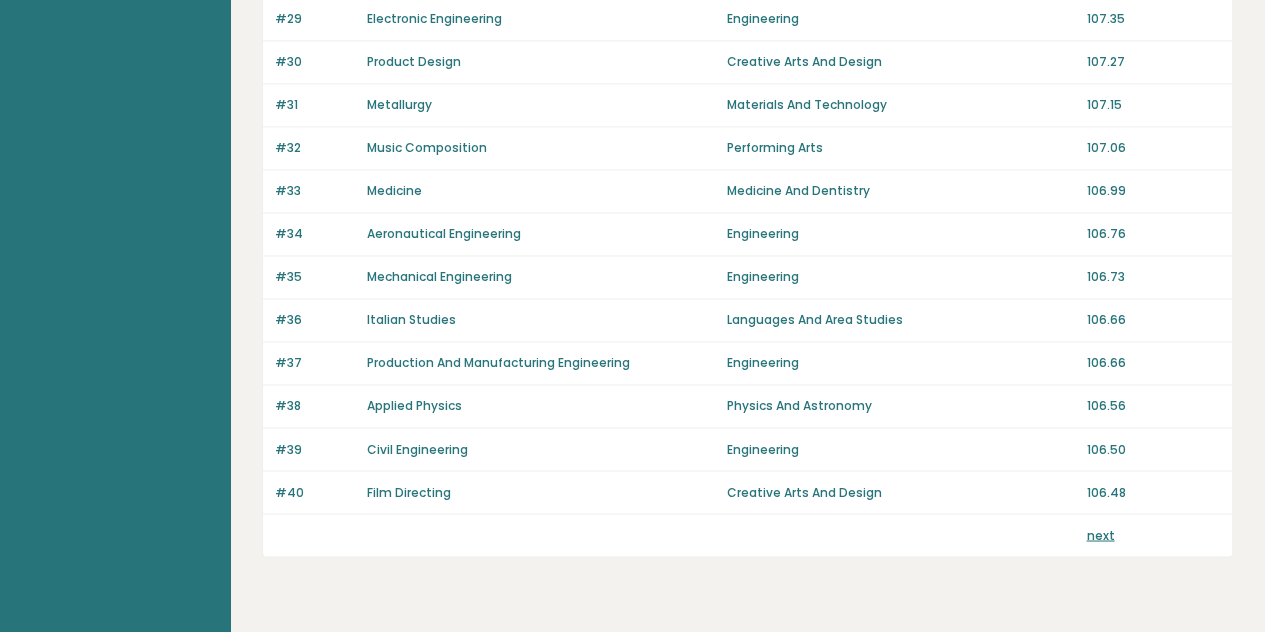 scroll, scrollTop: 1494, scrollLeft: 0, axis: vertical 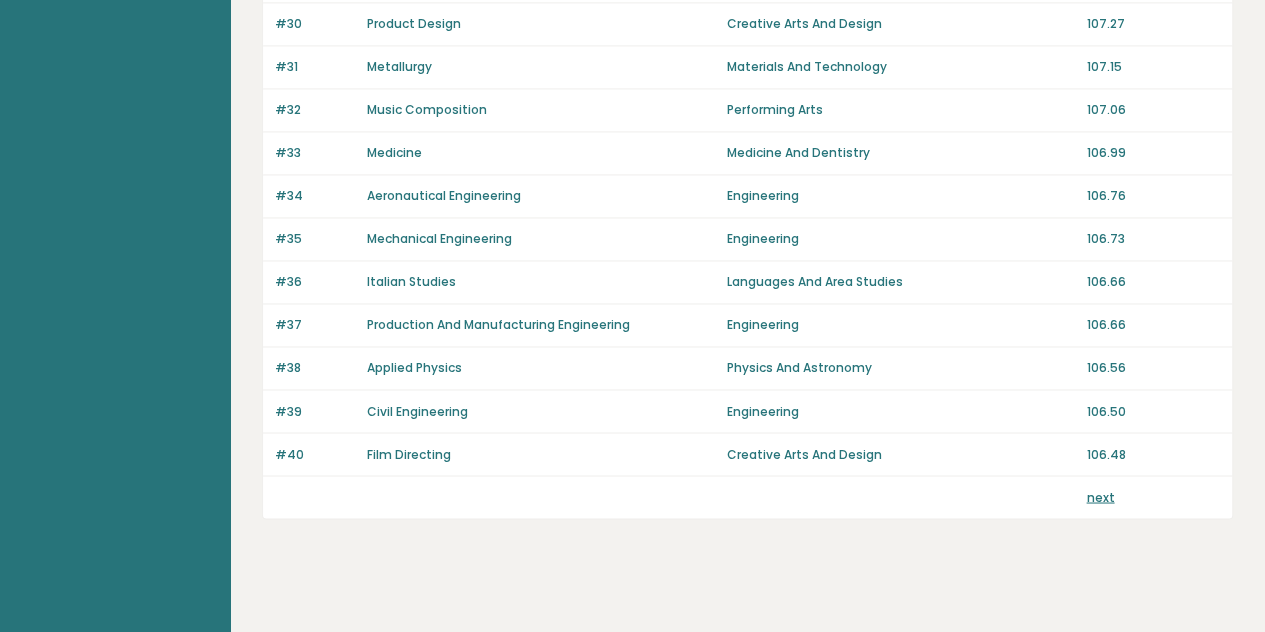 click on "next" at bounding box center [1100, 496] 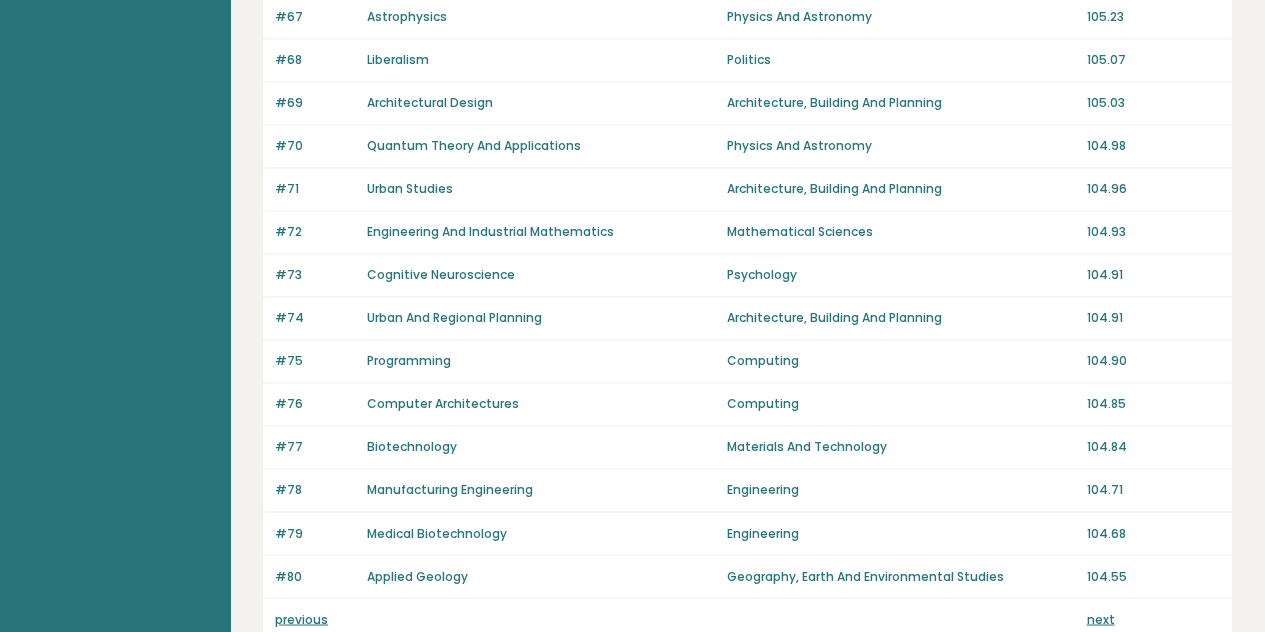 scroll, scrollTop: 1494, scrollLeft: 0, axis: vertical 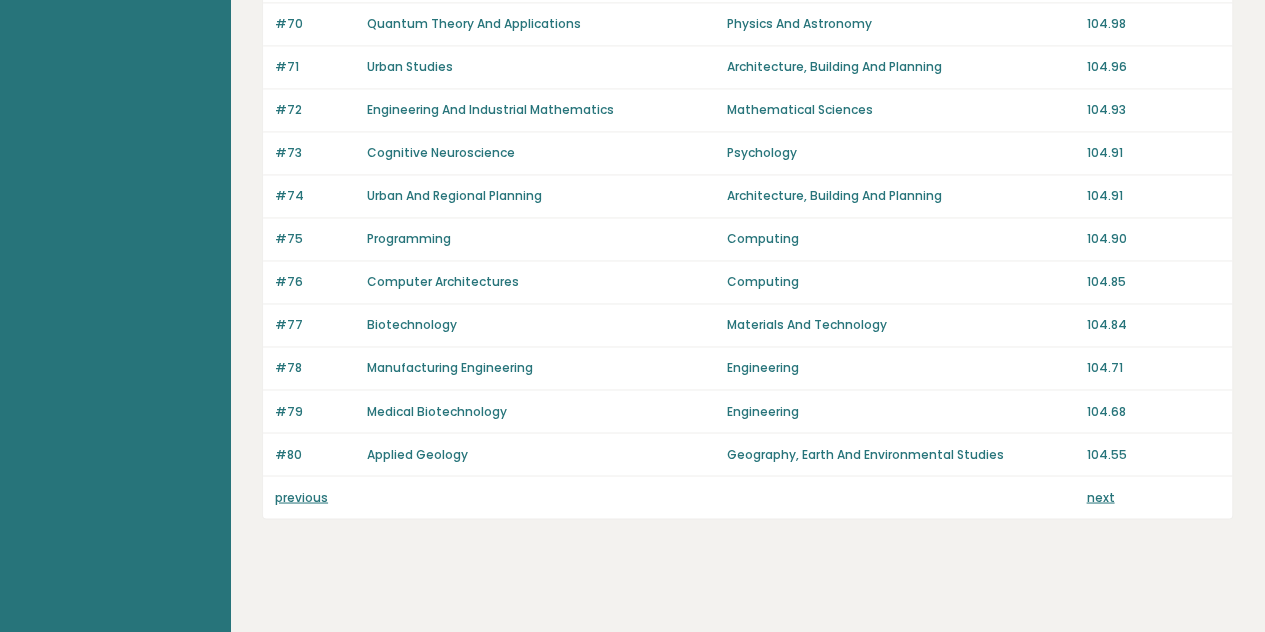 click on "next" at bounding box center (1100, 496) 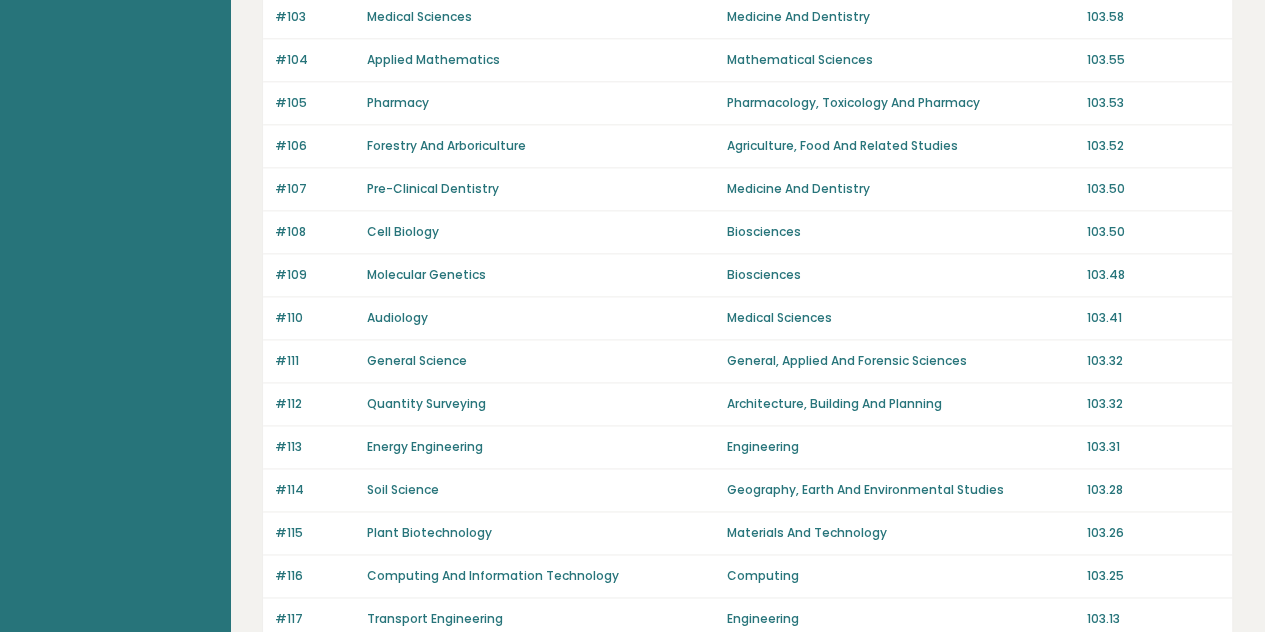 scroll, scrollTop: 1494, scrollLeft: 0, axis: vertical 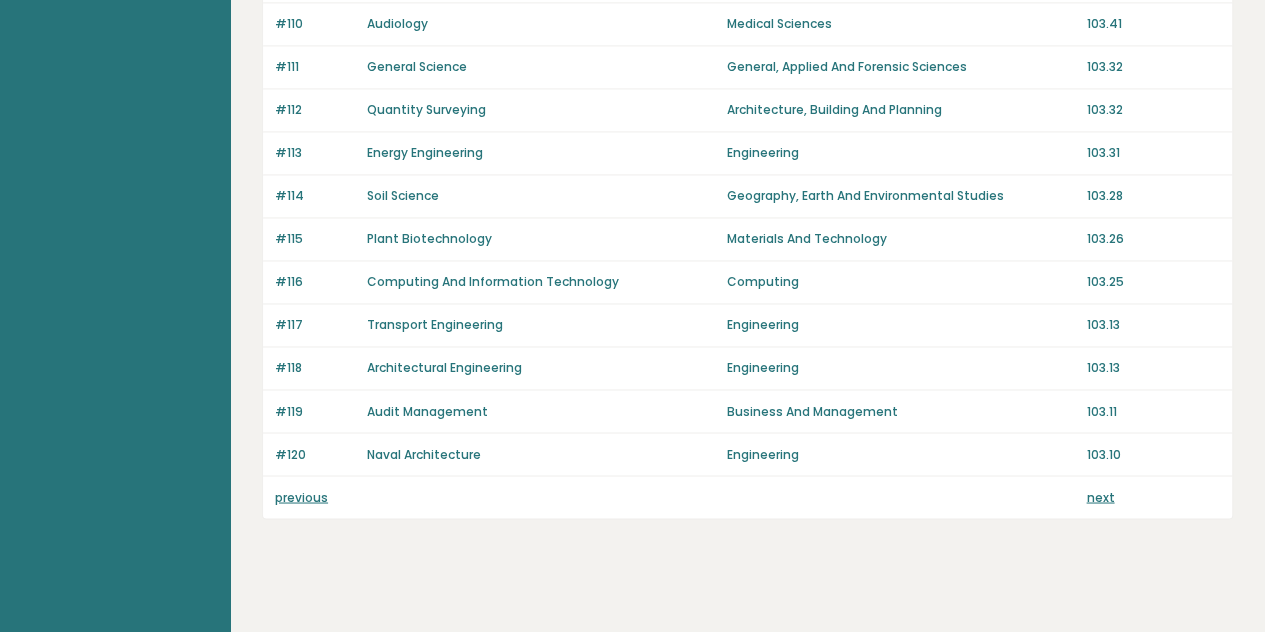 click on "next" at bounding box center [1100, 496] 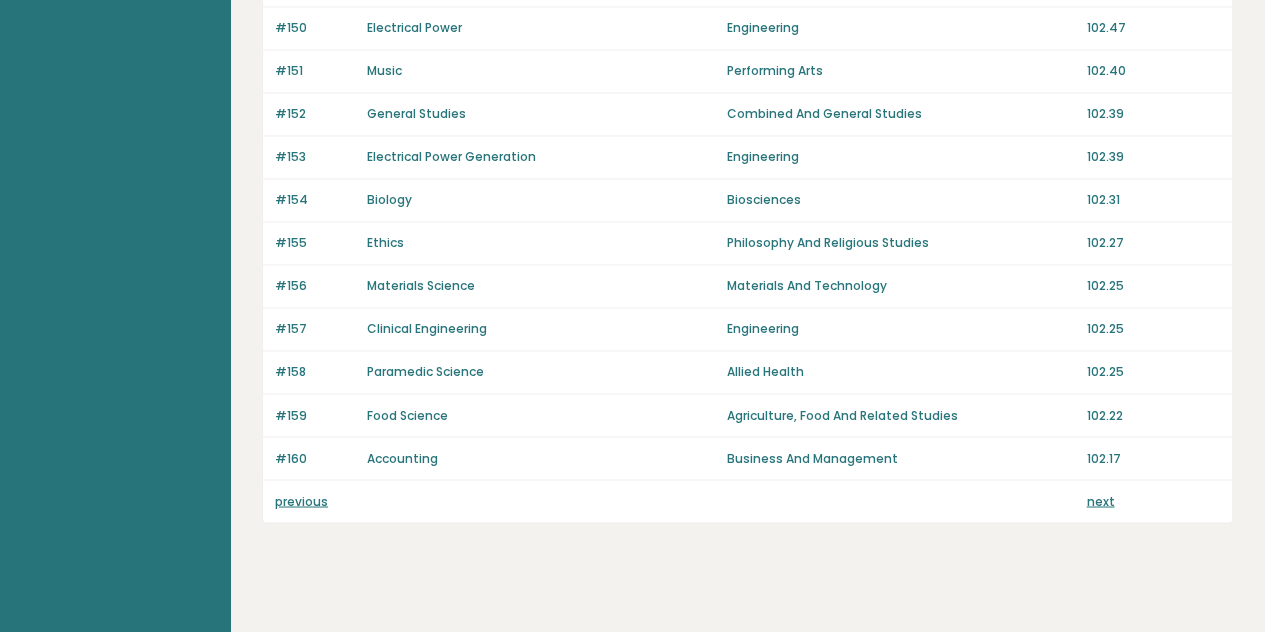scroll, scrollTop: 1494, scrollLeft: 0, axis: vertical 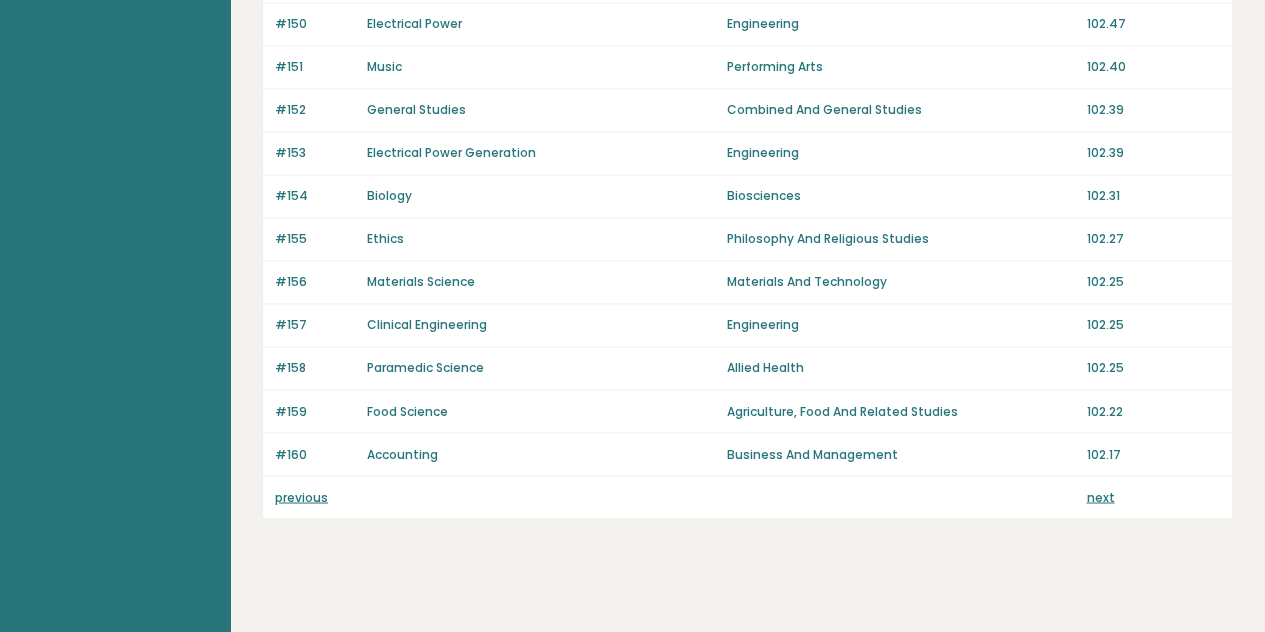 click on "previous
next" at bounding box center (747, 497) 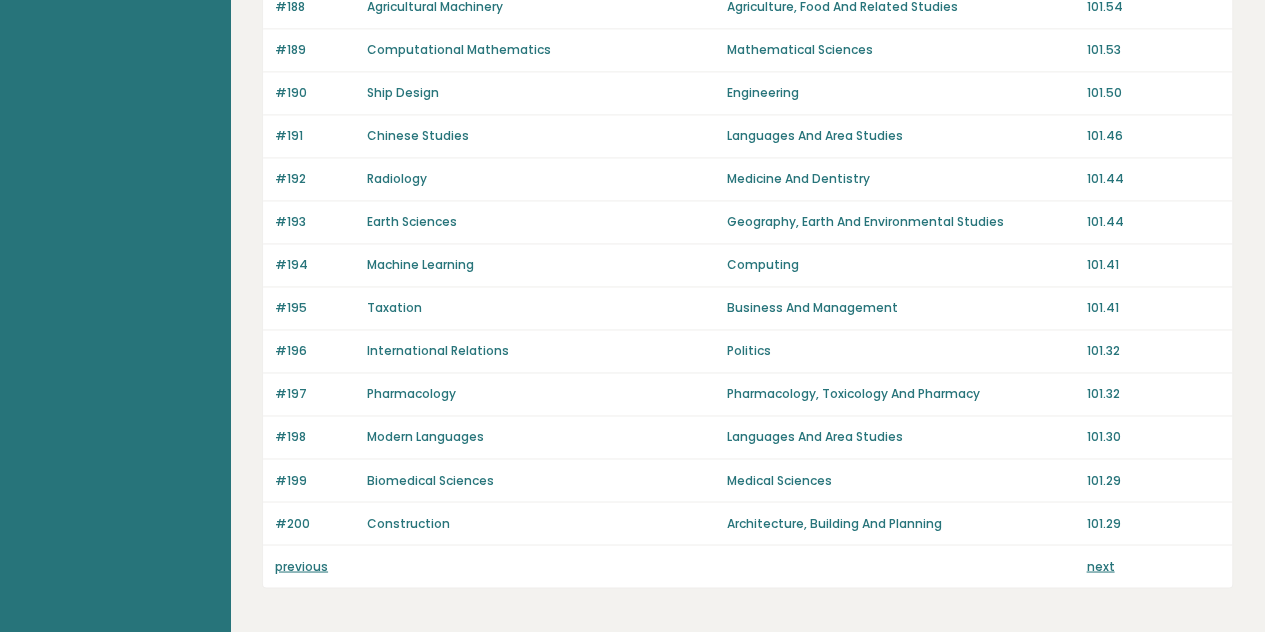 scroll, scrollTop: 1494, scrollLeft: 0, axis: vertical 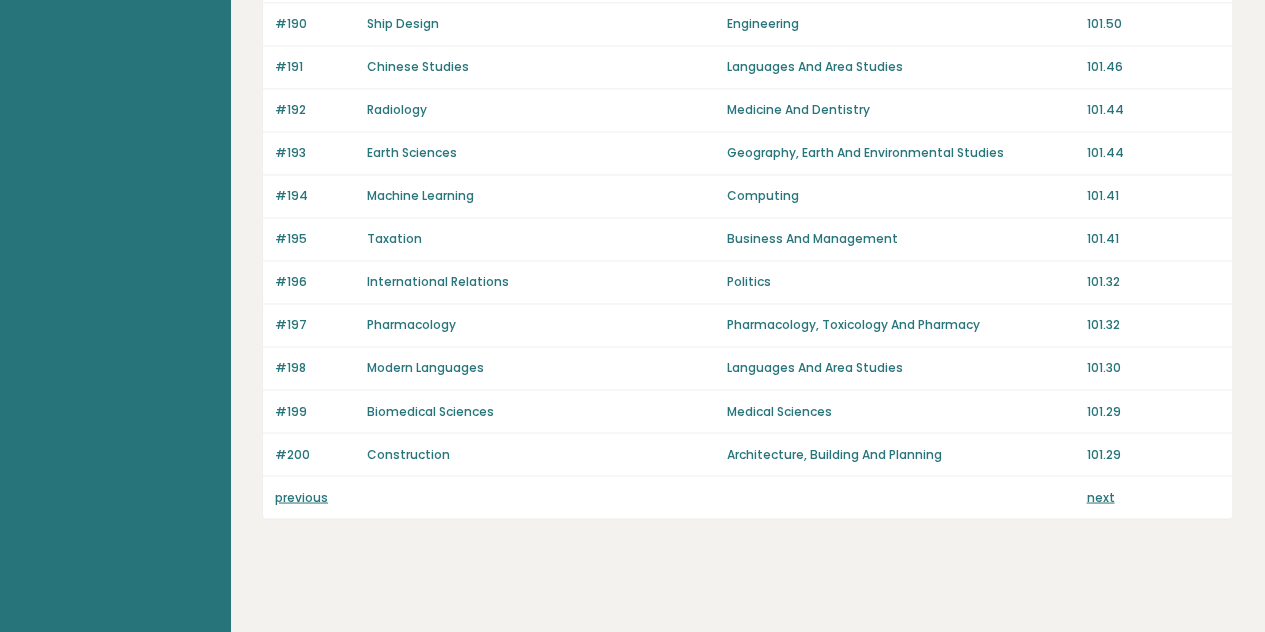 click on "next" at bounding box center [1100, 496] 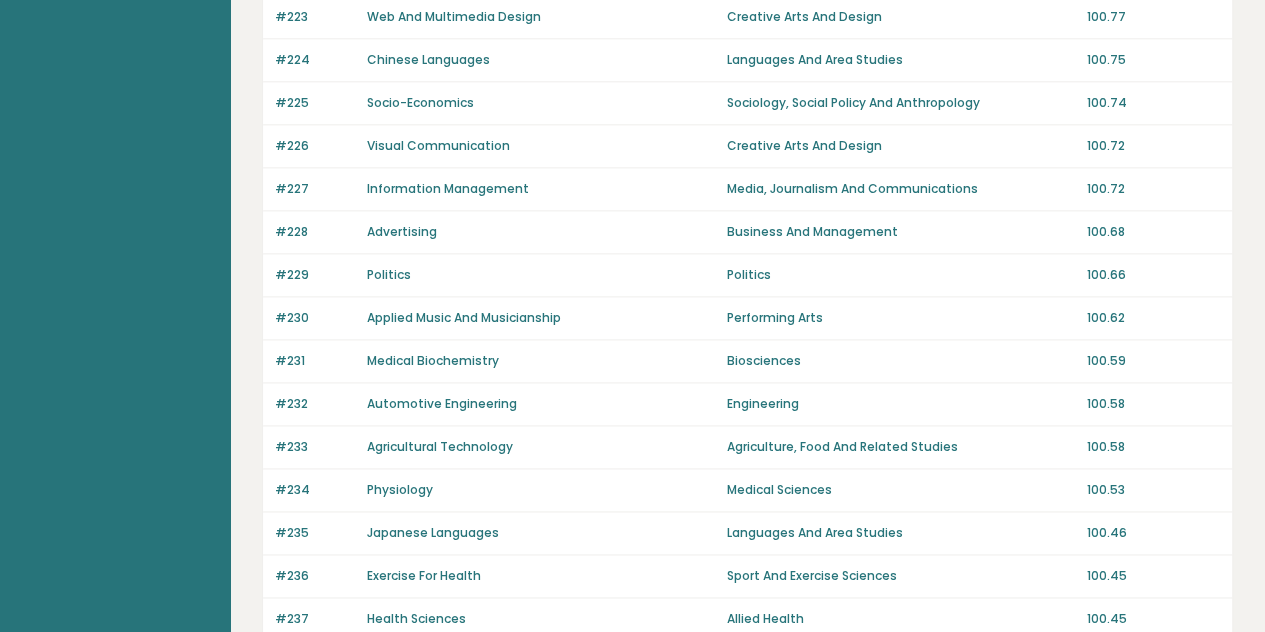 scroll, scrollTop: 1494, scrollLeft: 0, axis: vertical 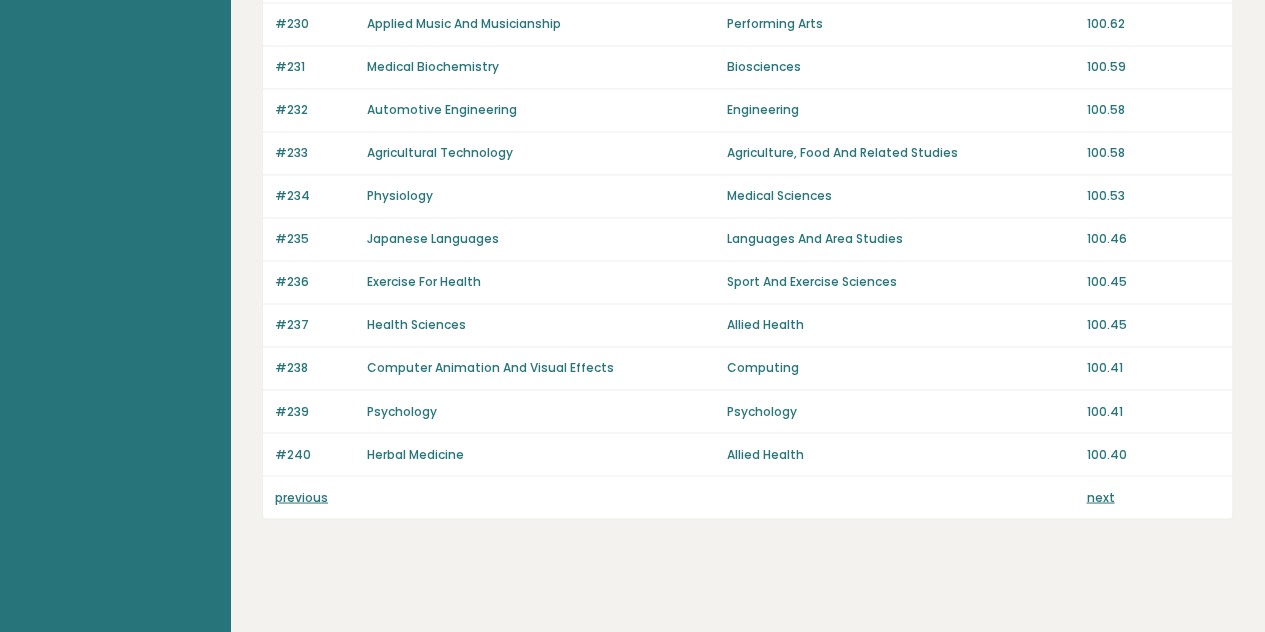 click on "next" at bounding box center (1100, 496) 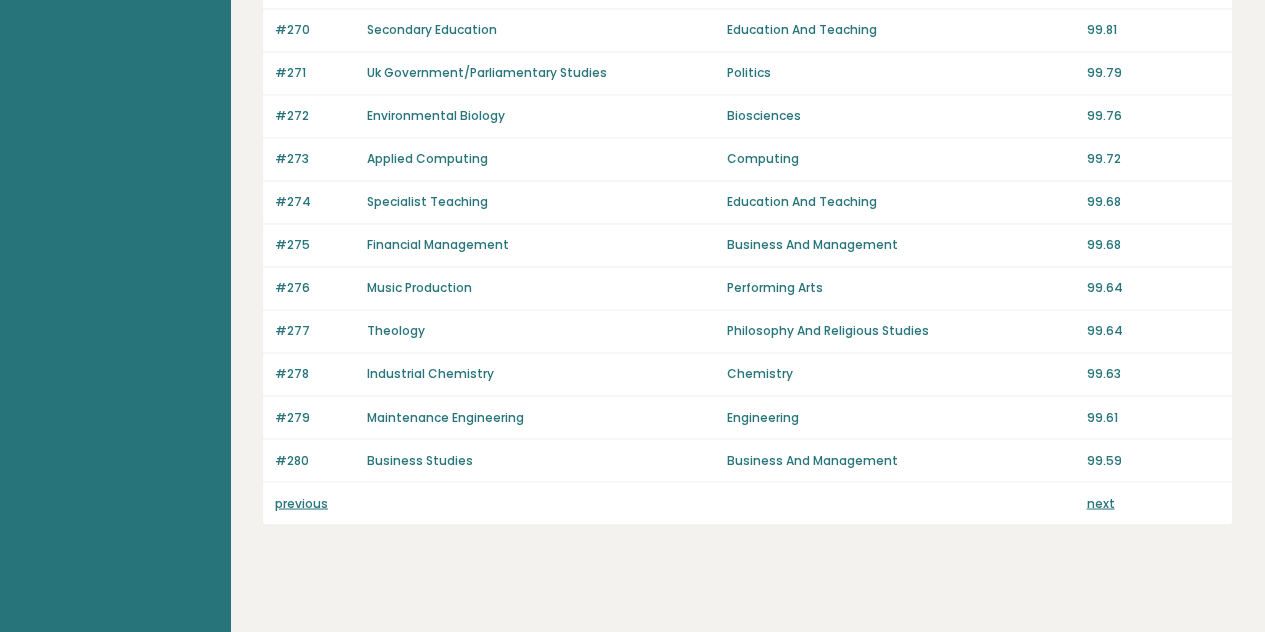 scroll, scrollTop: 1494, scrollLeft: 0, axis: vertical 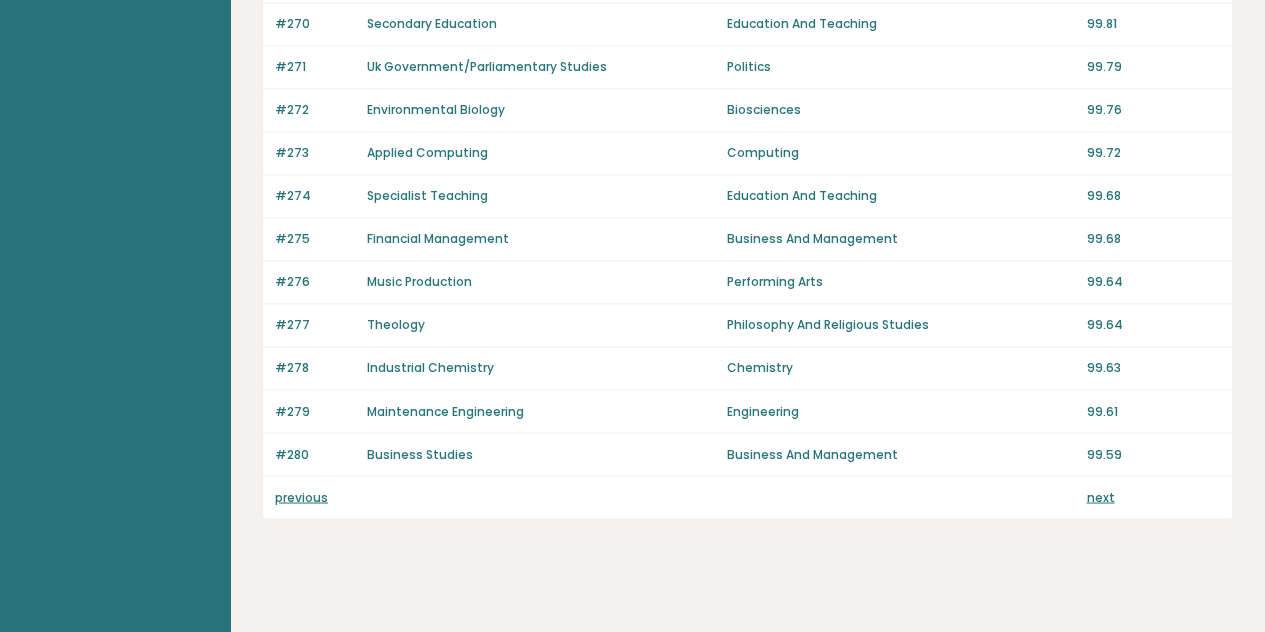 click on "next" at bounding box center [1100, 496] 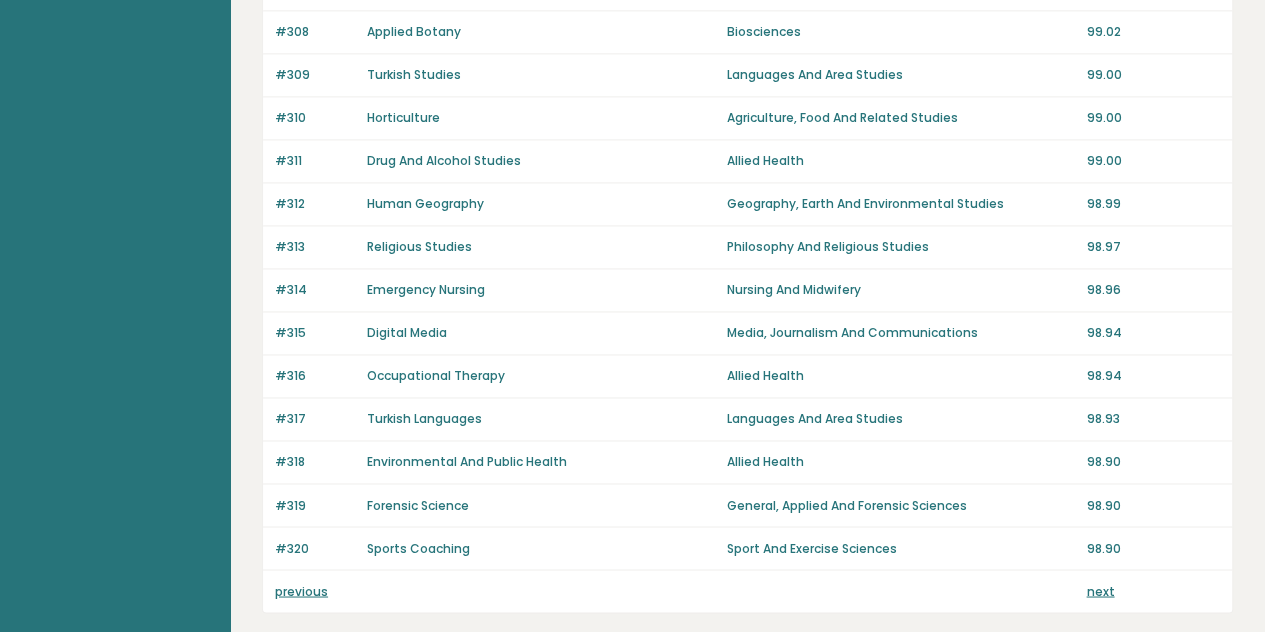 scroll, scrollTop: 1494, scrollLeft: 0, axis: vertical 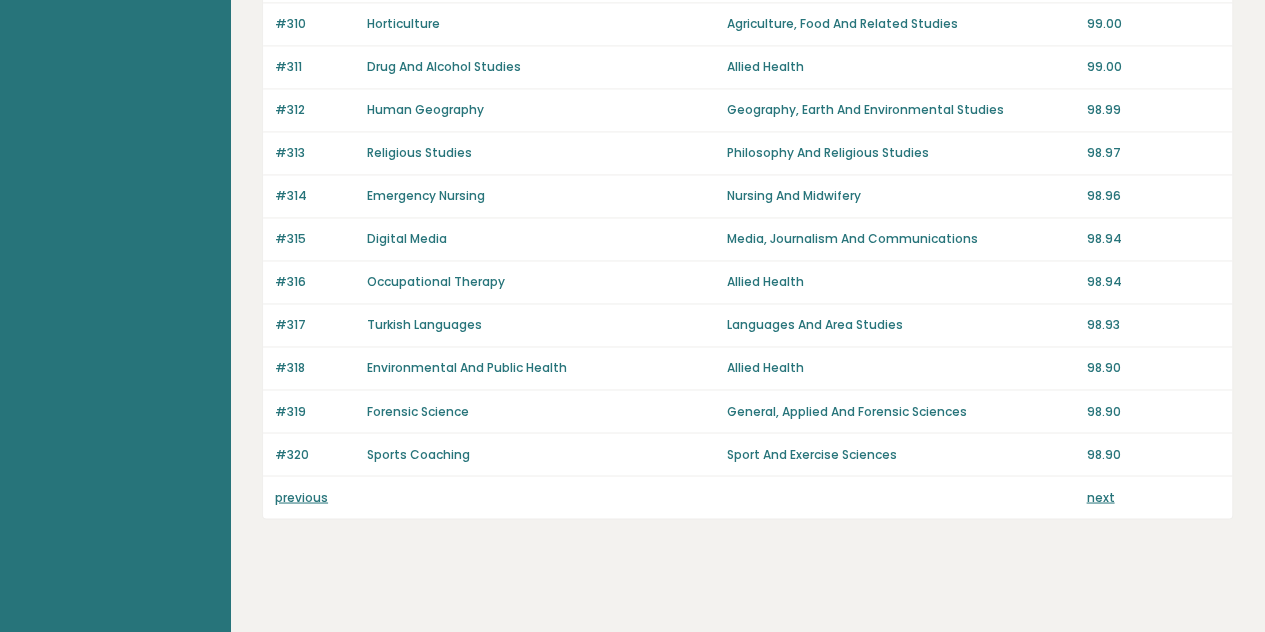 click on "next" at bounding box center [1100, 496] 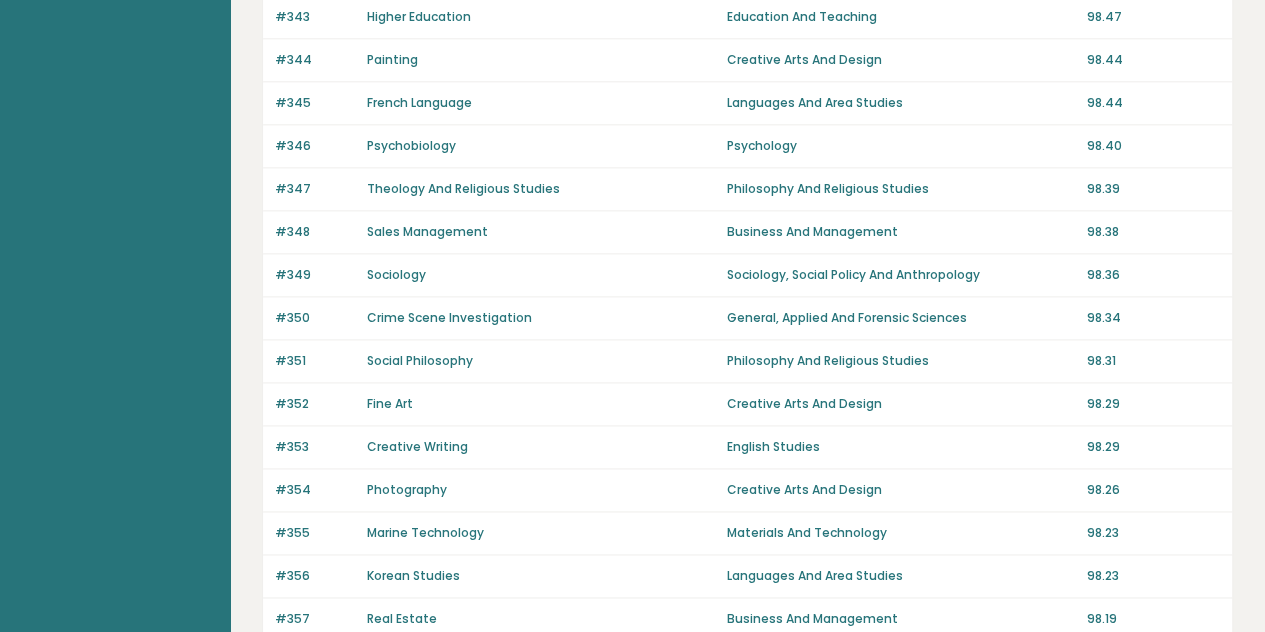 scroll, scrollTop: 1494, scrollLeft: 0, axis: vertical 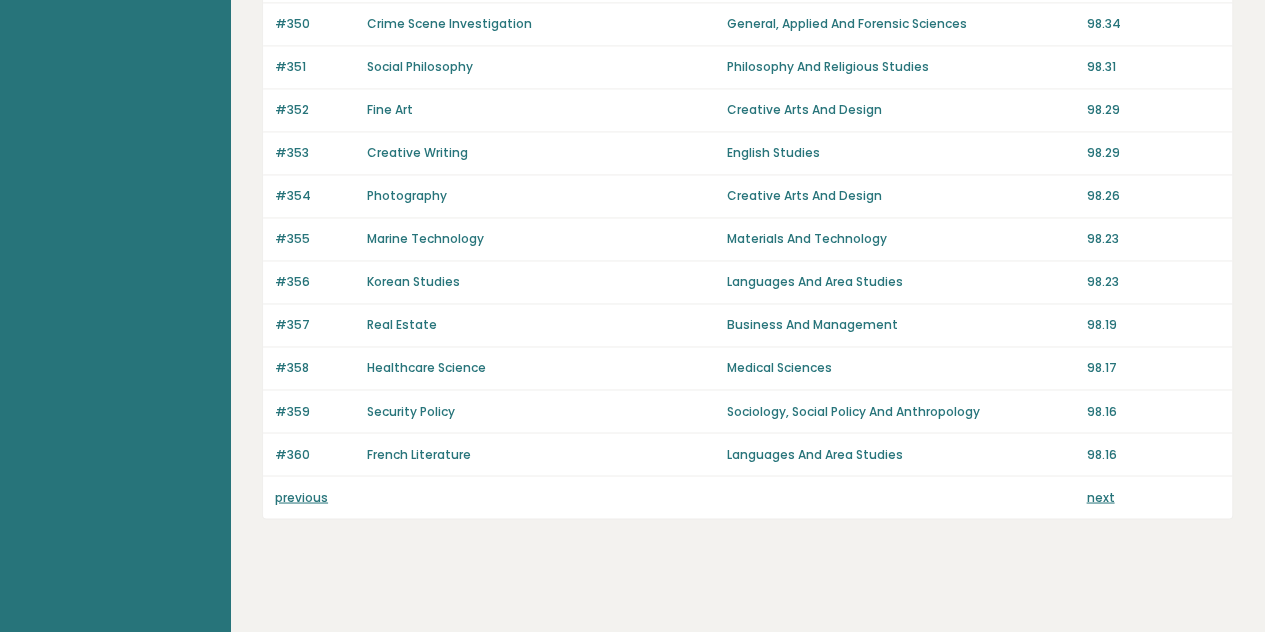 click on "next" at bounding box center (1100, 496) 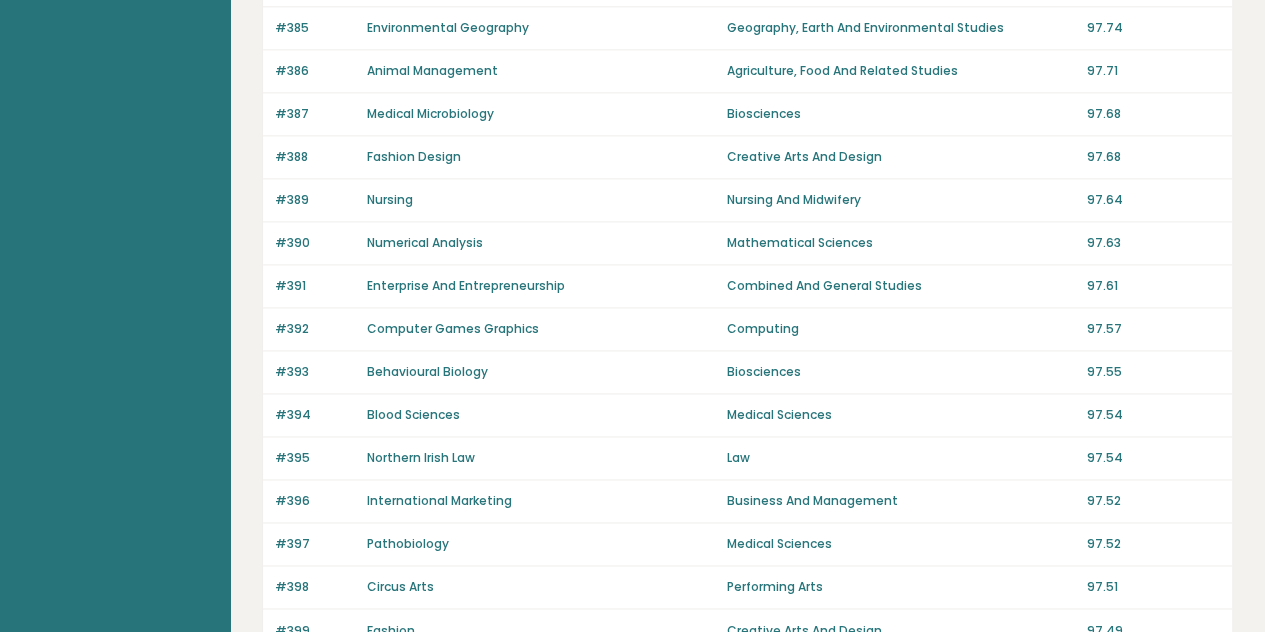 scroll, scrollTop: 1494, scrollLeft: 0, axis: vertical 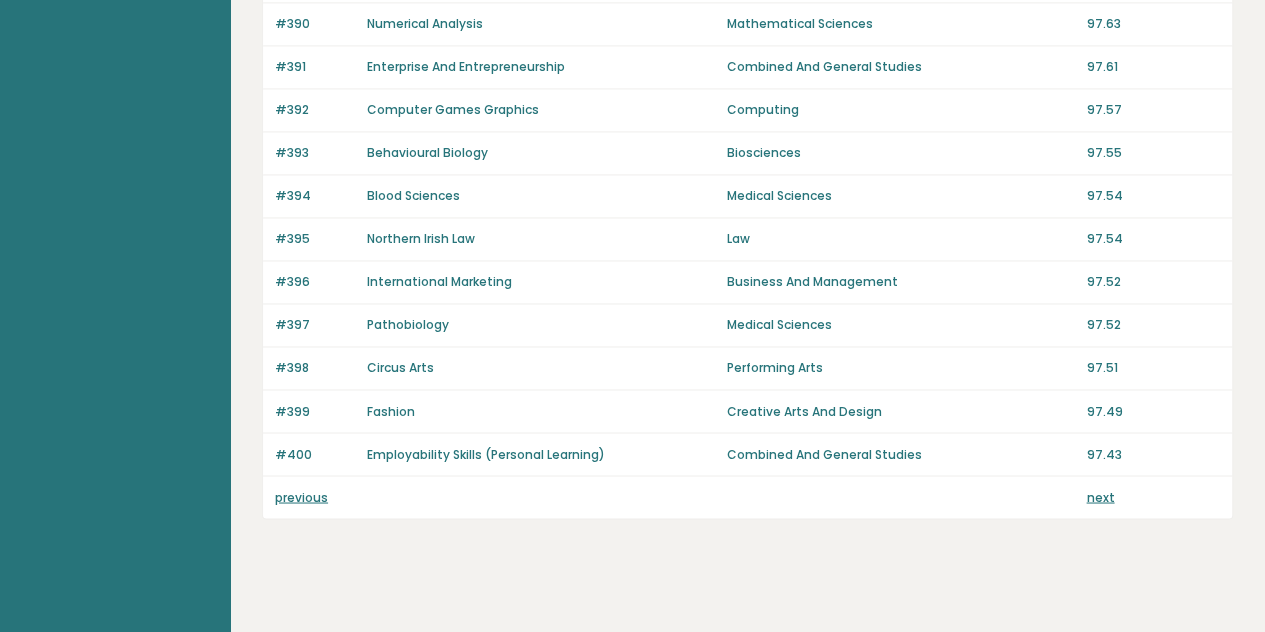click on "next" at bounding box center (1100, 496) 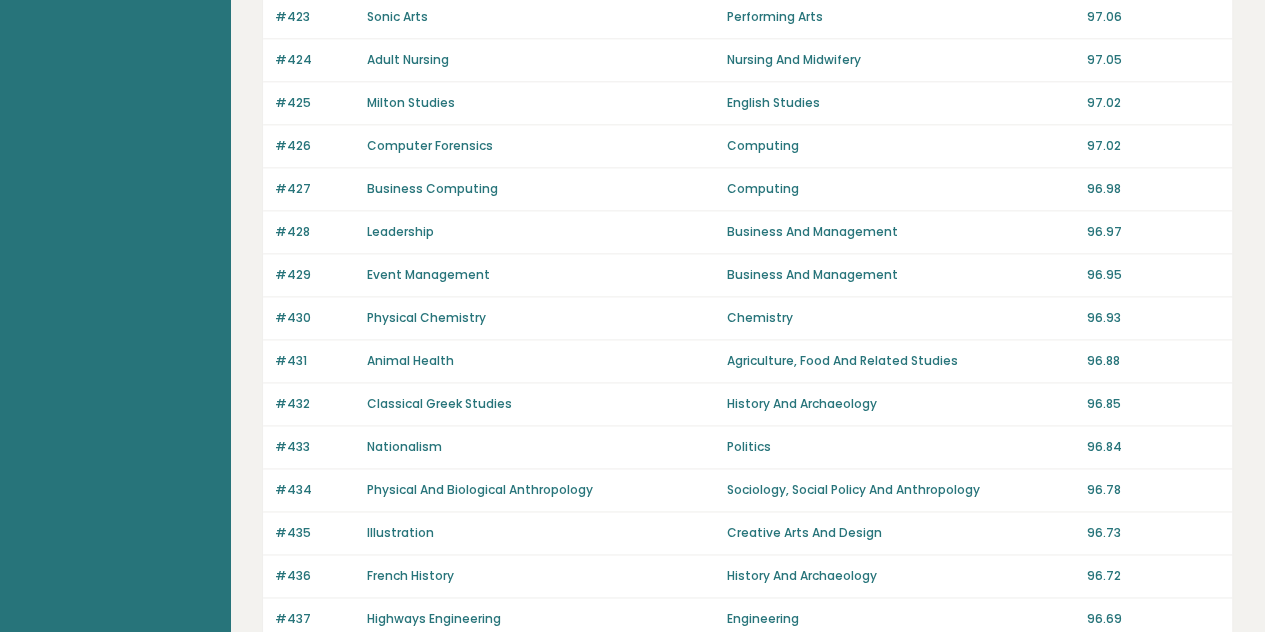 scroll, scrollTop: 1494, scrollLeft: 0, axis: vertical 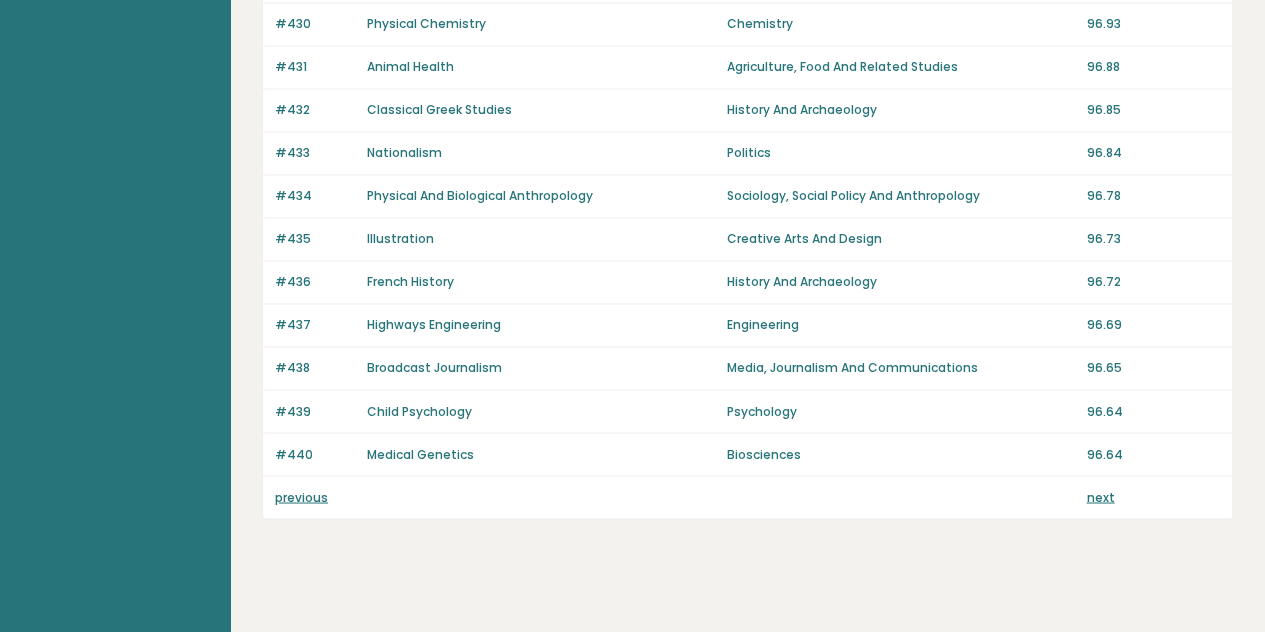 click on "next" at bounding box center [1100, 496] 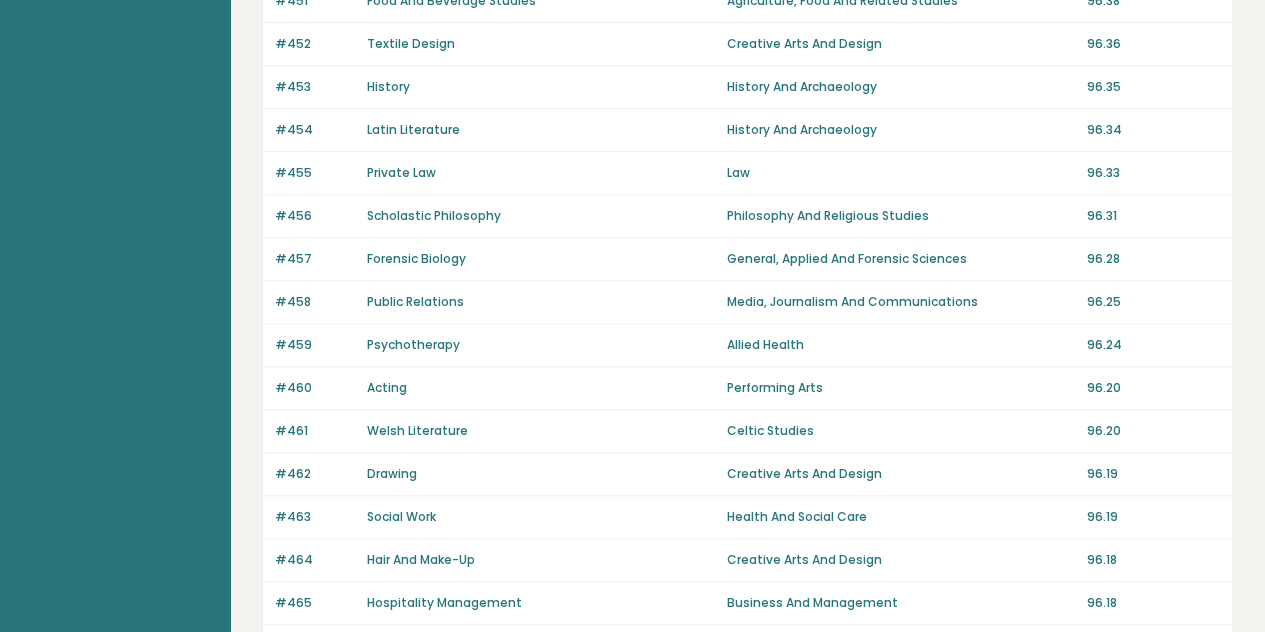 scroll, scrollTop: 1400, scrollLeft: 0, axis: vertical 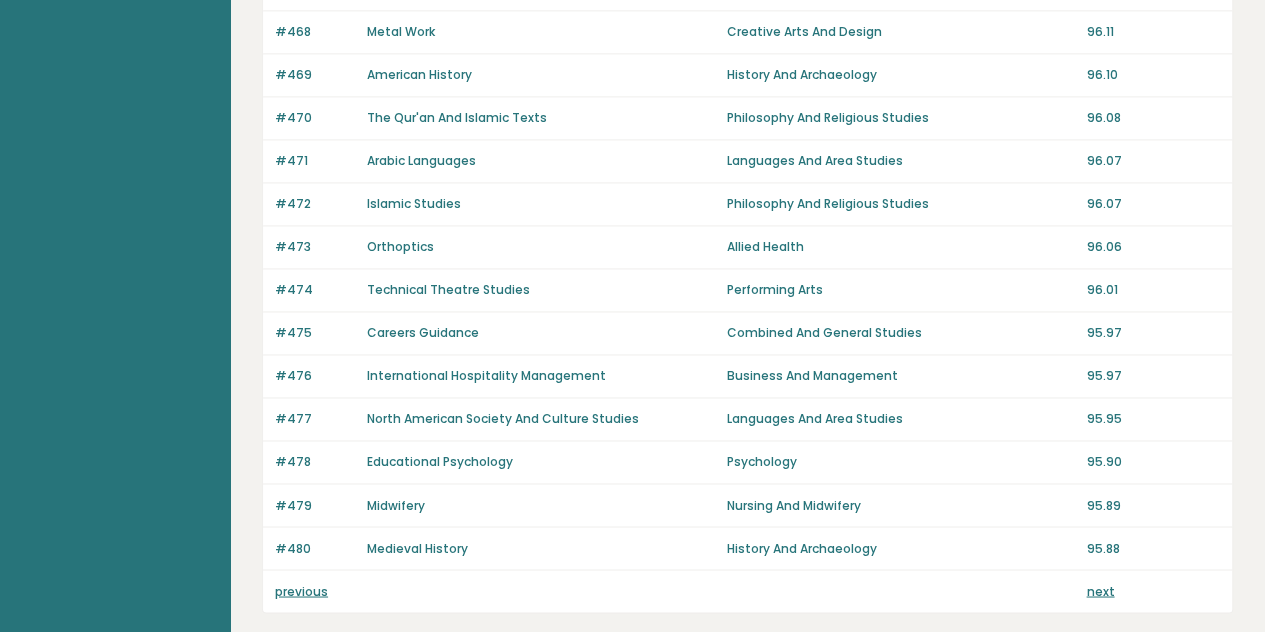 click on "next" at bounding box center (1100, 590) 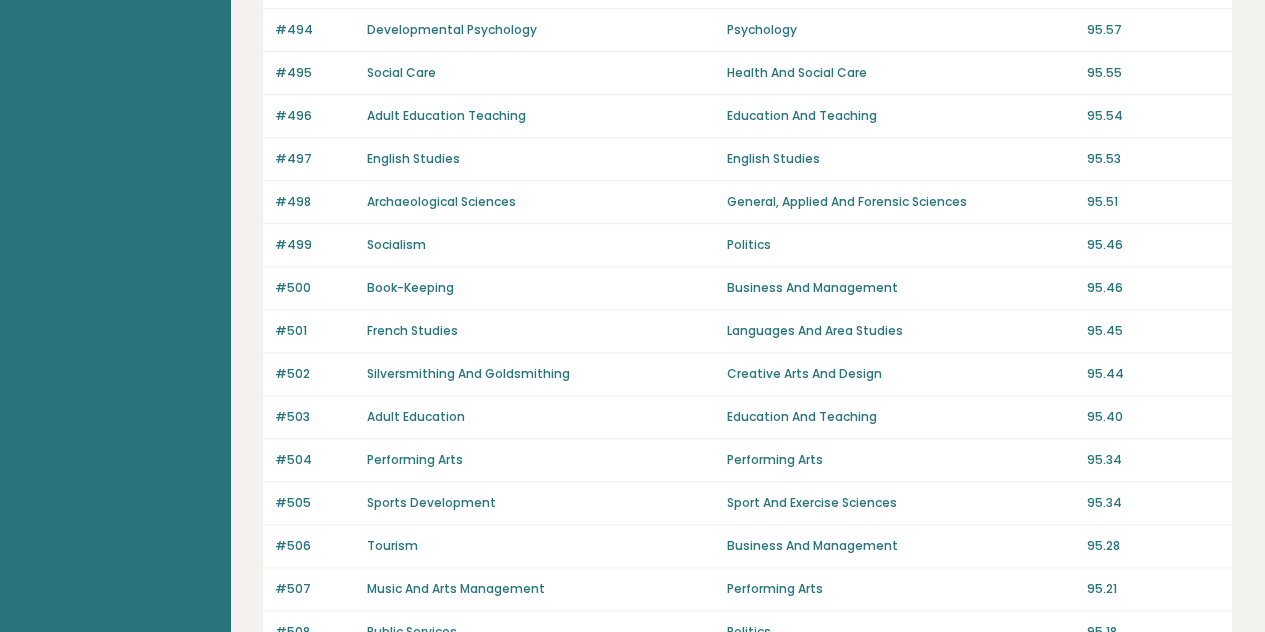 scroll, scrollTop: 1400, scrollLeft: 0, axis: vertical 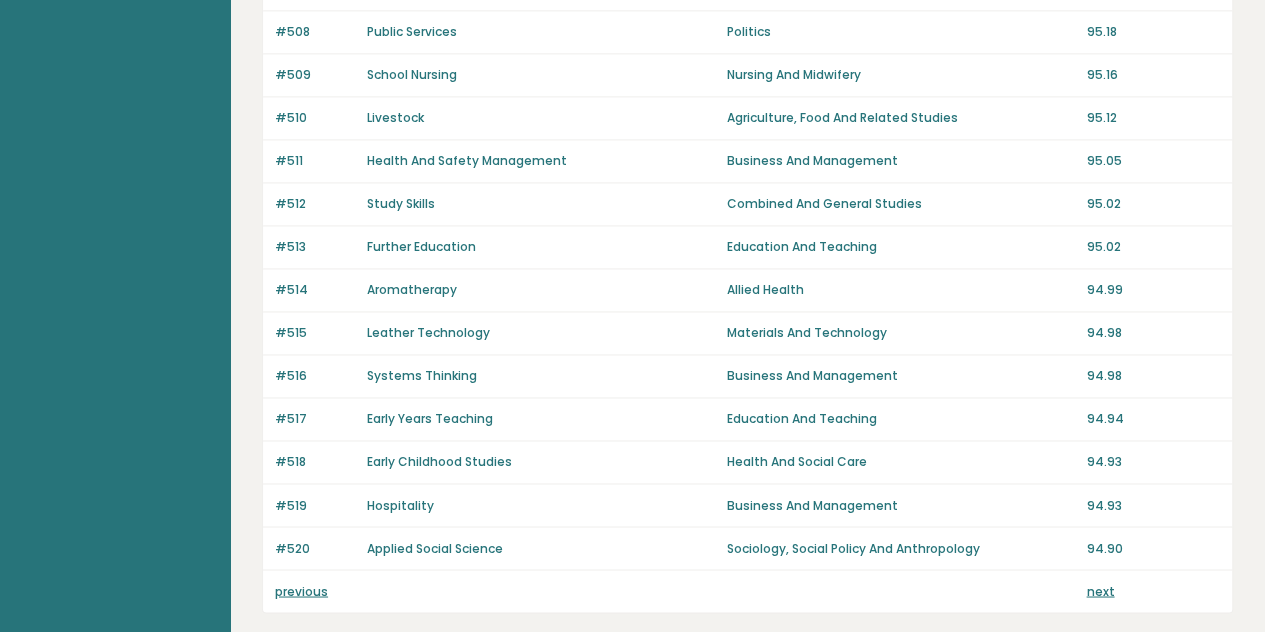 click on "next" at bounding box center [1100, 590] 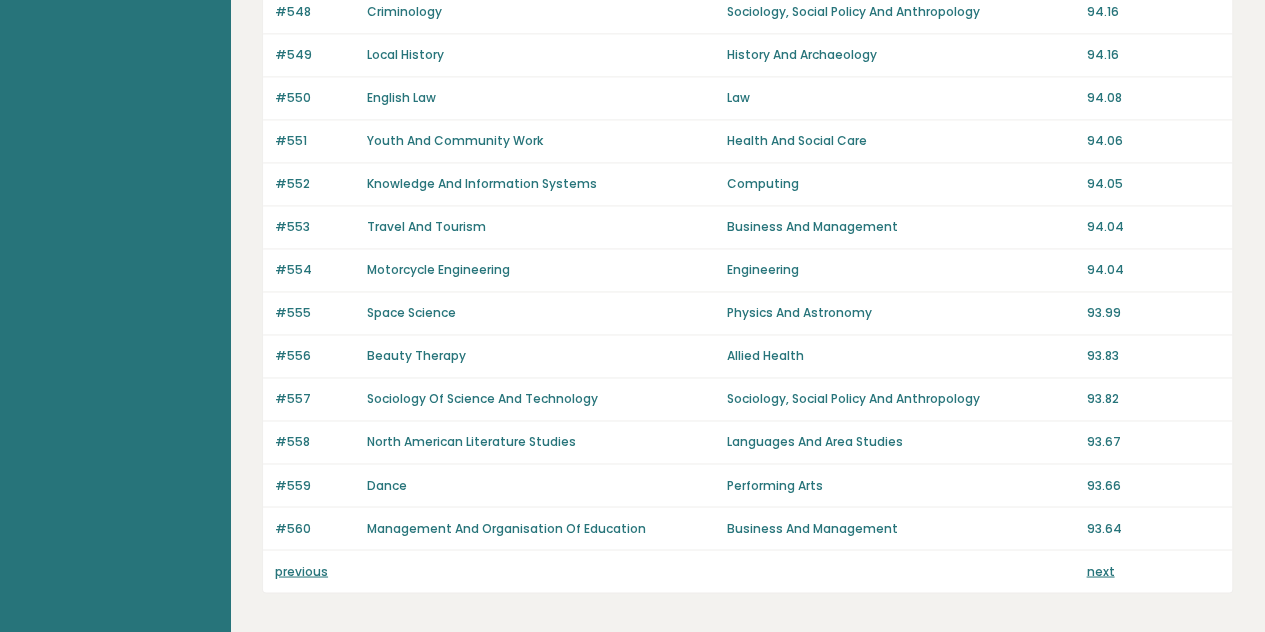 scroll, scrollTop: 1494, scrollLeft: 0, axis: vertical 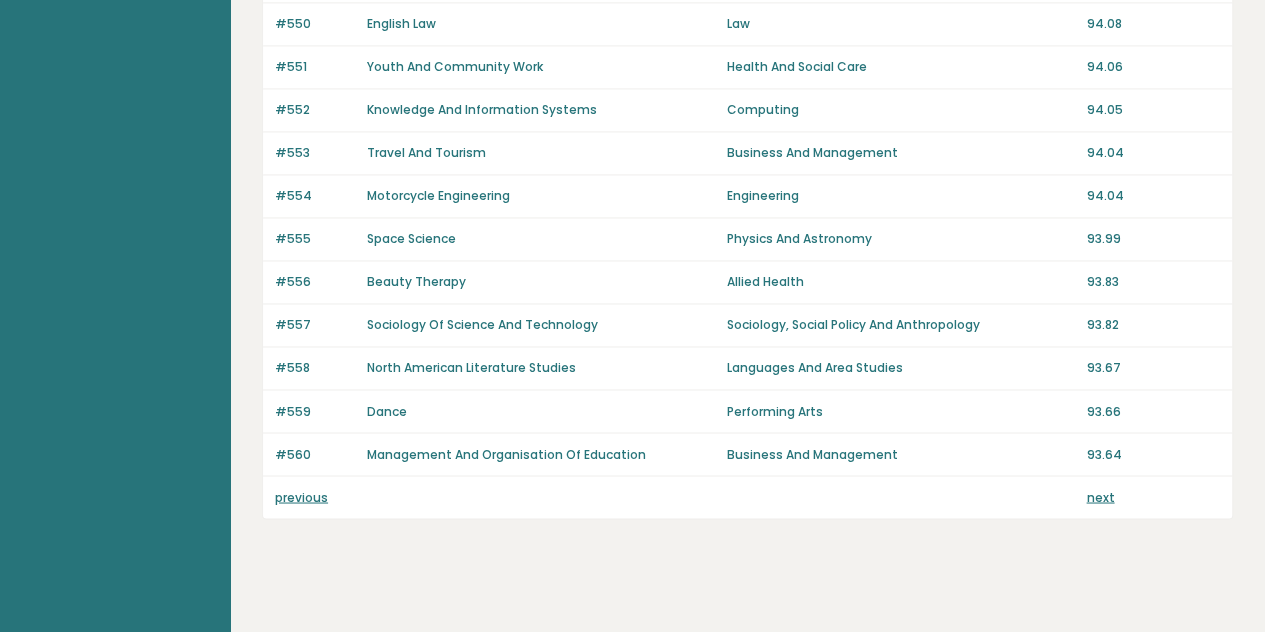 click on "next" at bounding box center [1100, 496] 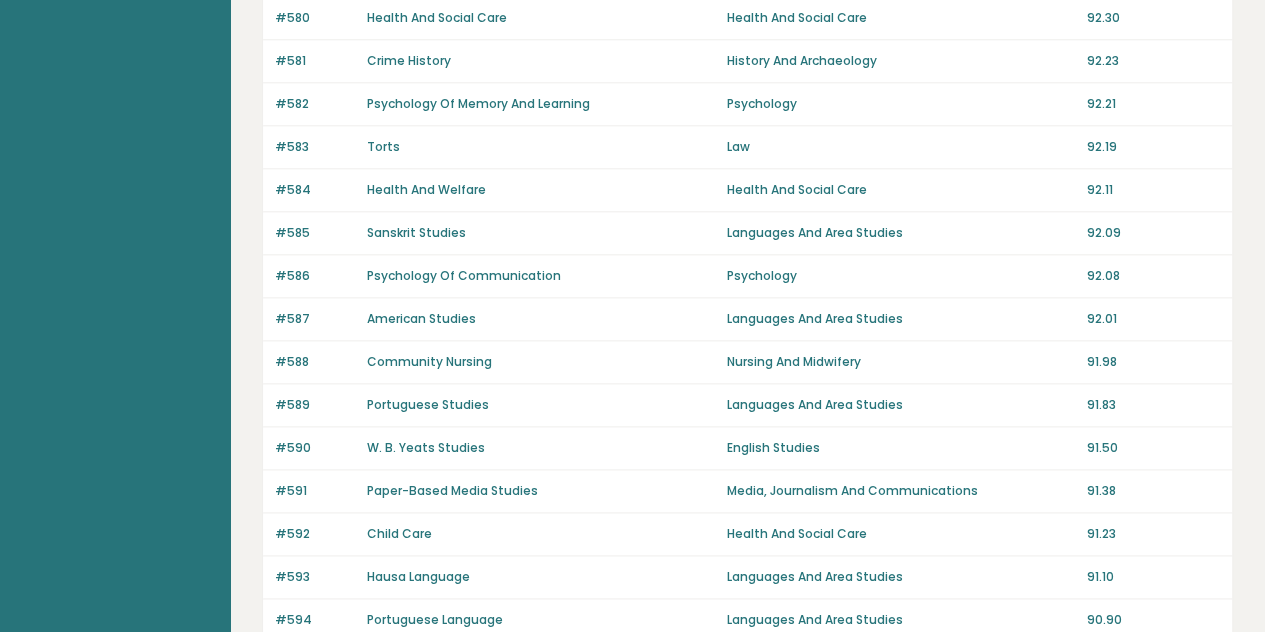 scroll, scrollTop: 1366, scrollLeft: 0, axis: vertical 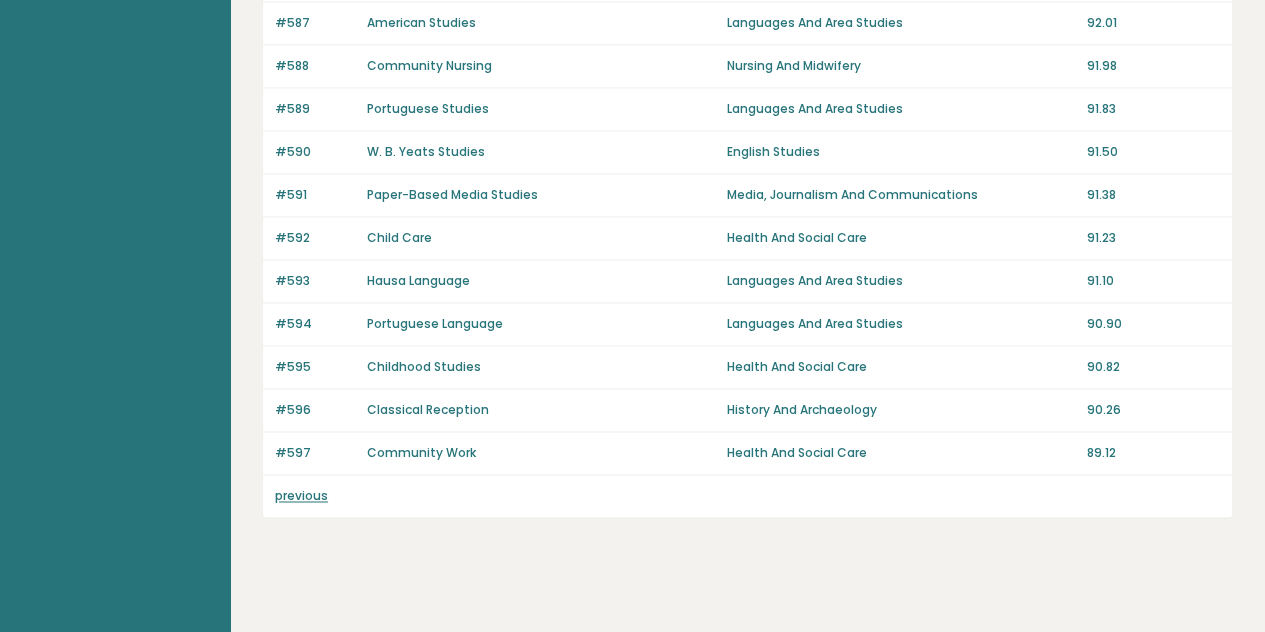click on "previous" at bounding box center [301, 495] 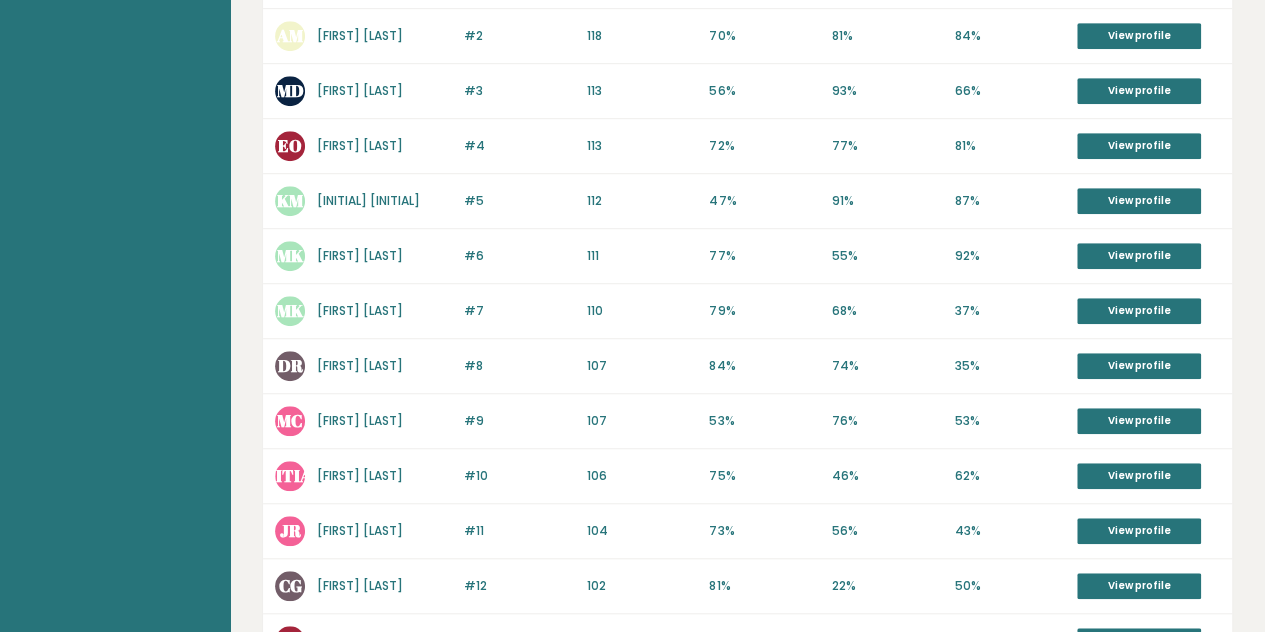 scroll, scrollTop: 462, scrollLeft: 0, axis: vertical 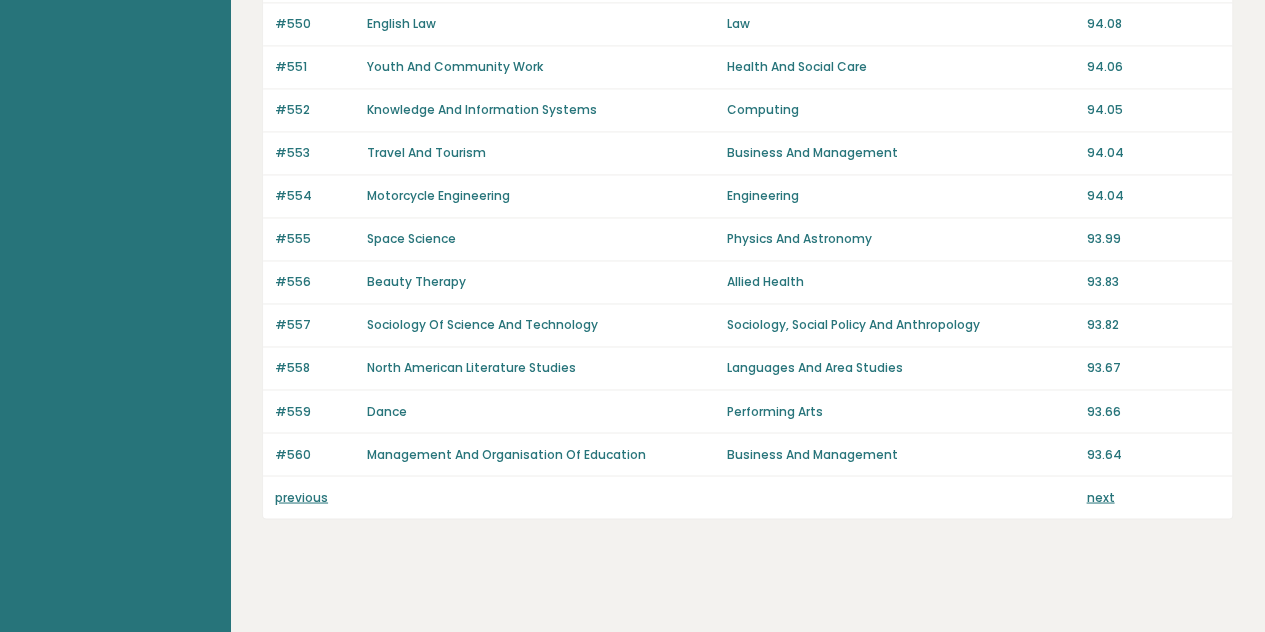 click on "previous" at bounding box center (301, 496) 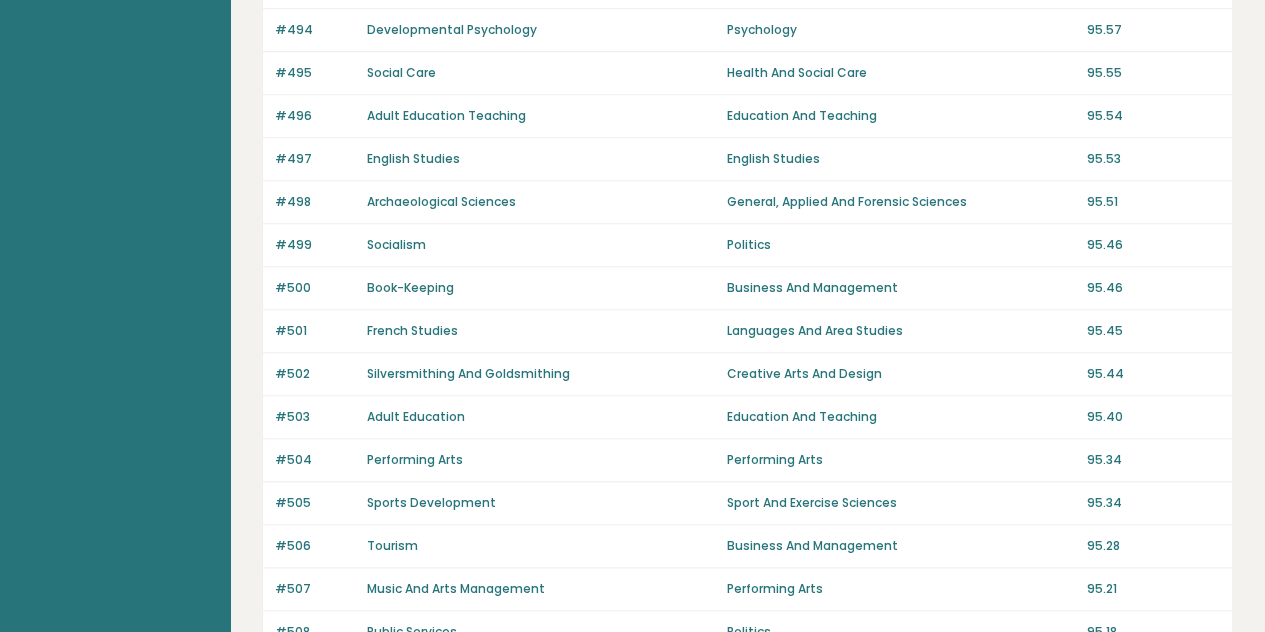 scroll, scrollTop: 1400, scrollLeft: 0, axis: vertical 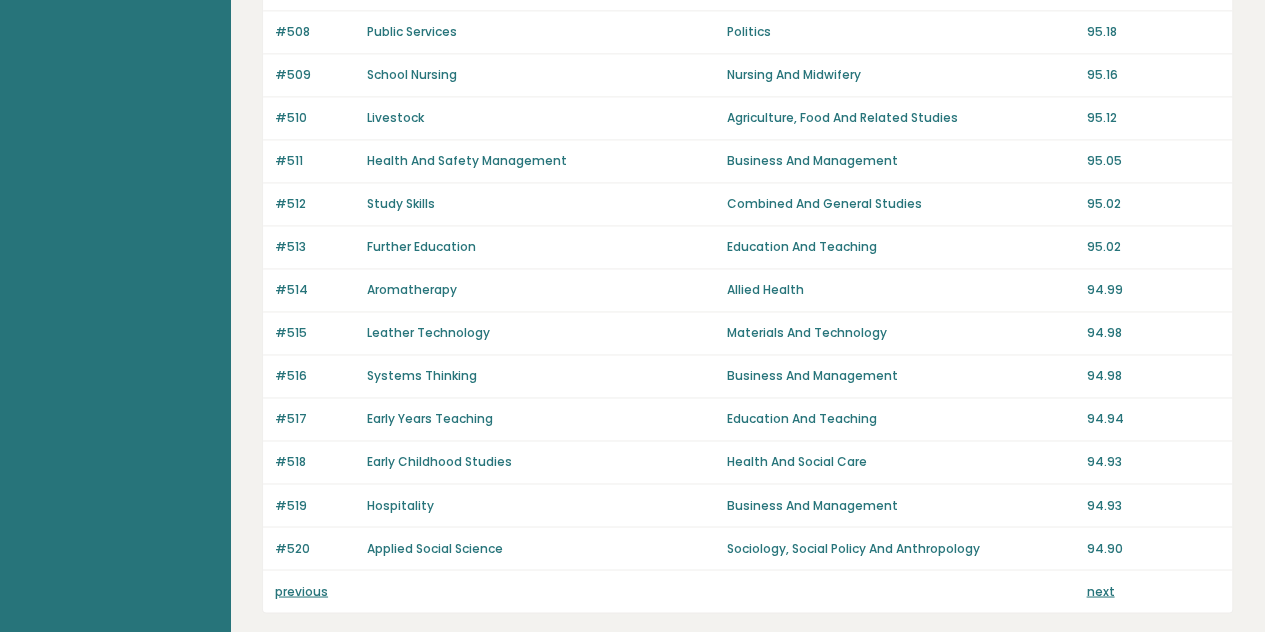 click on "previous" at bounding box center [301, 590] 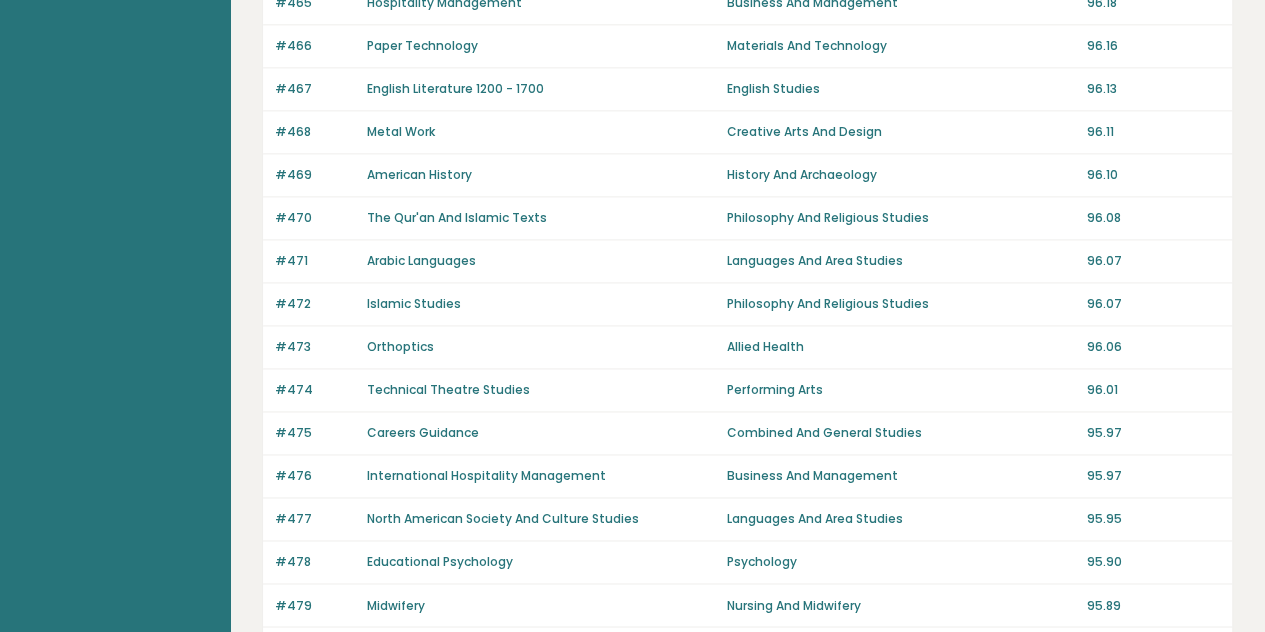 scroll, scrollTop: 1494, scrollLeft: 0, axis: vertical 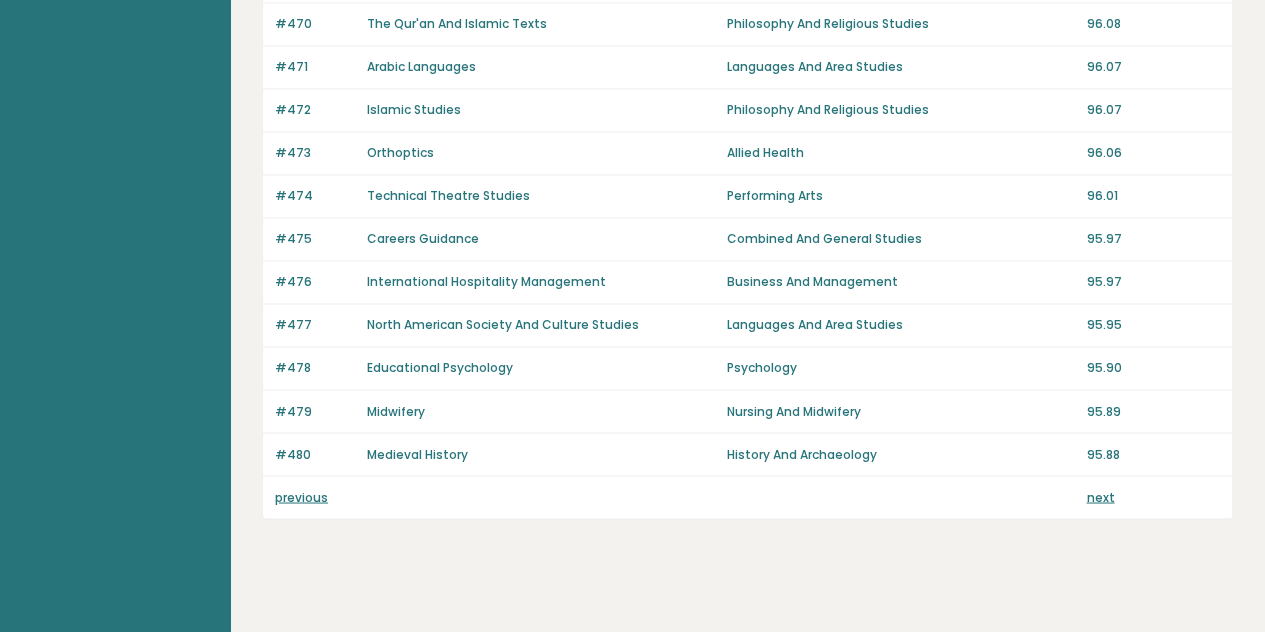click on "previous" at bounding box center [301, 496] 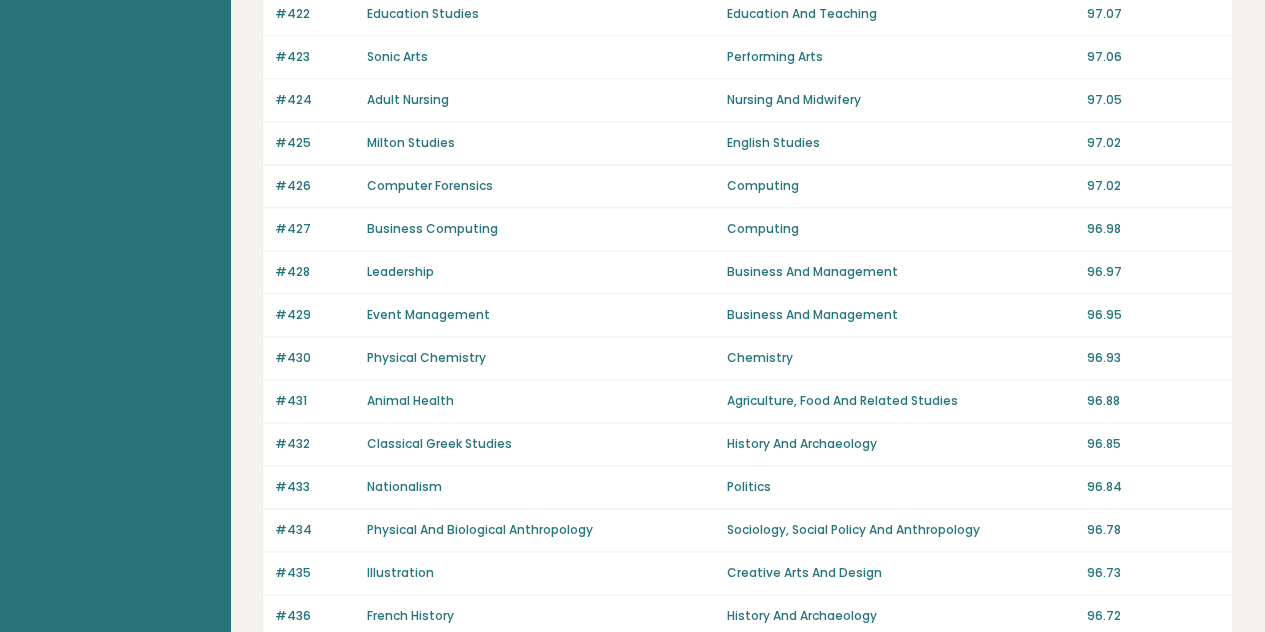 scroll, scrollTop: 1400, scrollLeft: 0, axis: vertical 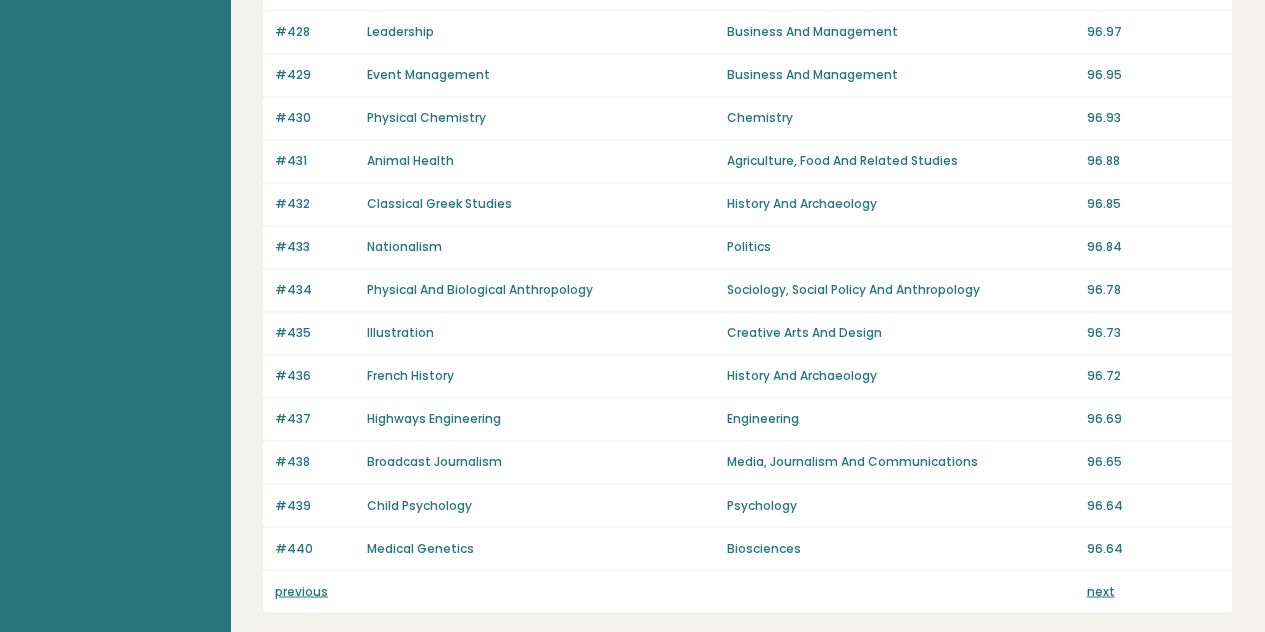 click on "previous" at bounding box center [301, 590] 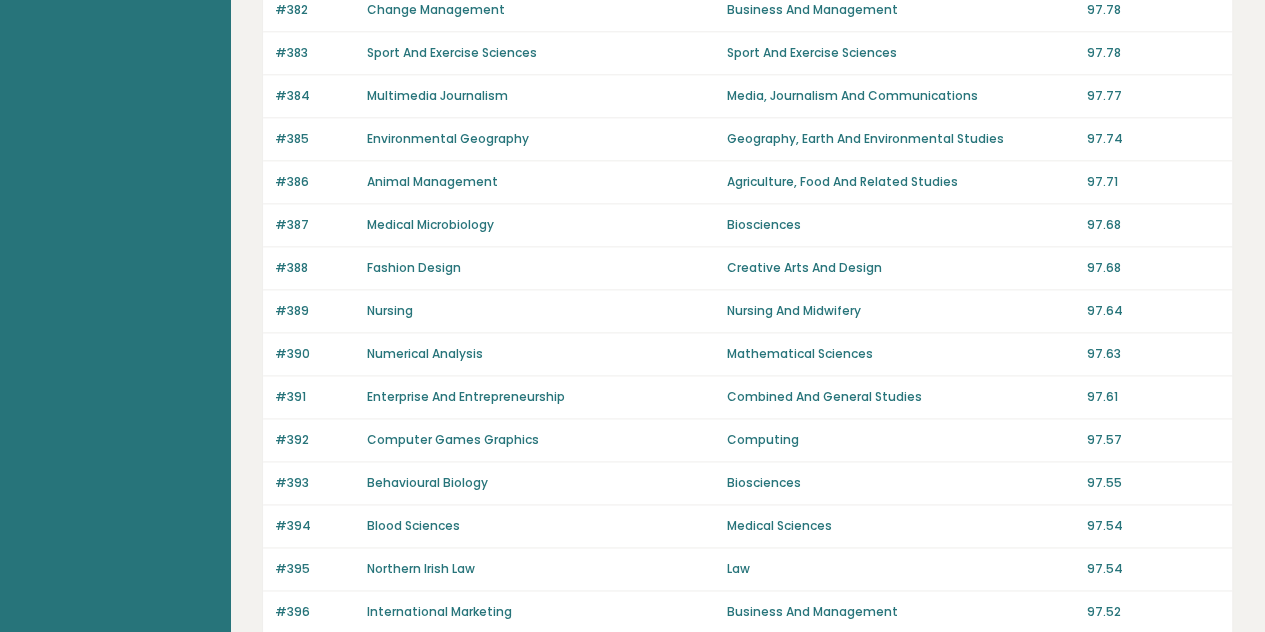 scroll, scrollTop: 1400, scrollLeft: 0, axis: vertical 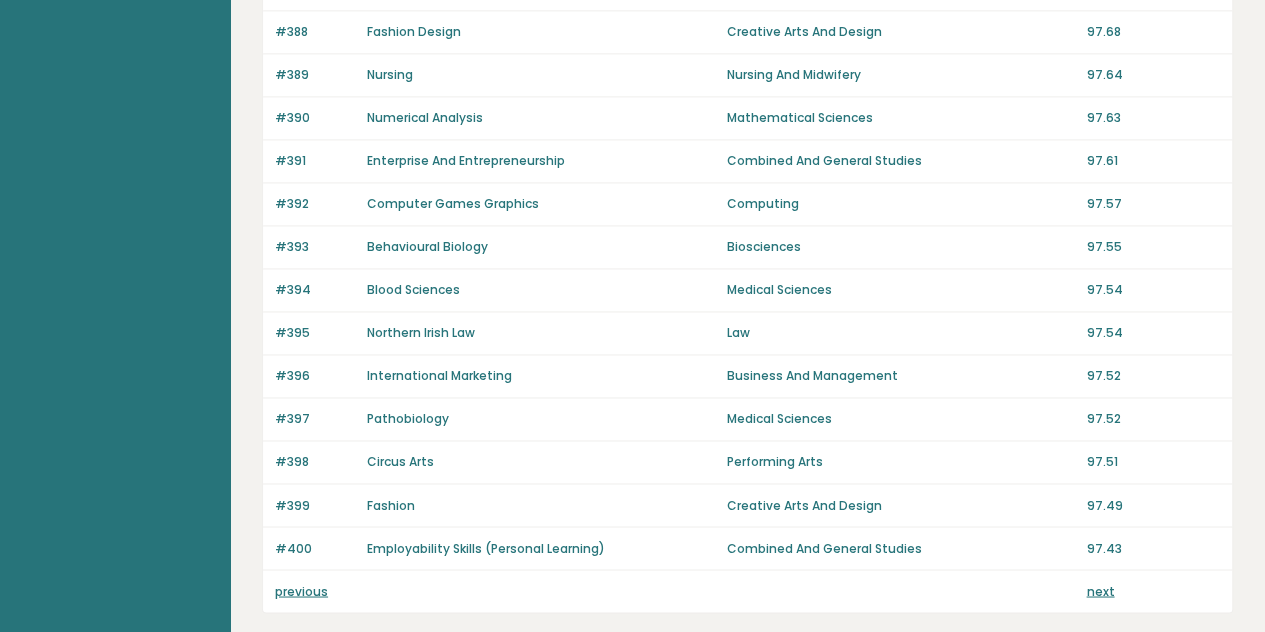 click on "previous" at bounding box center [301, 590] 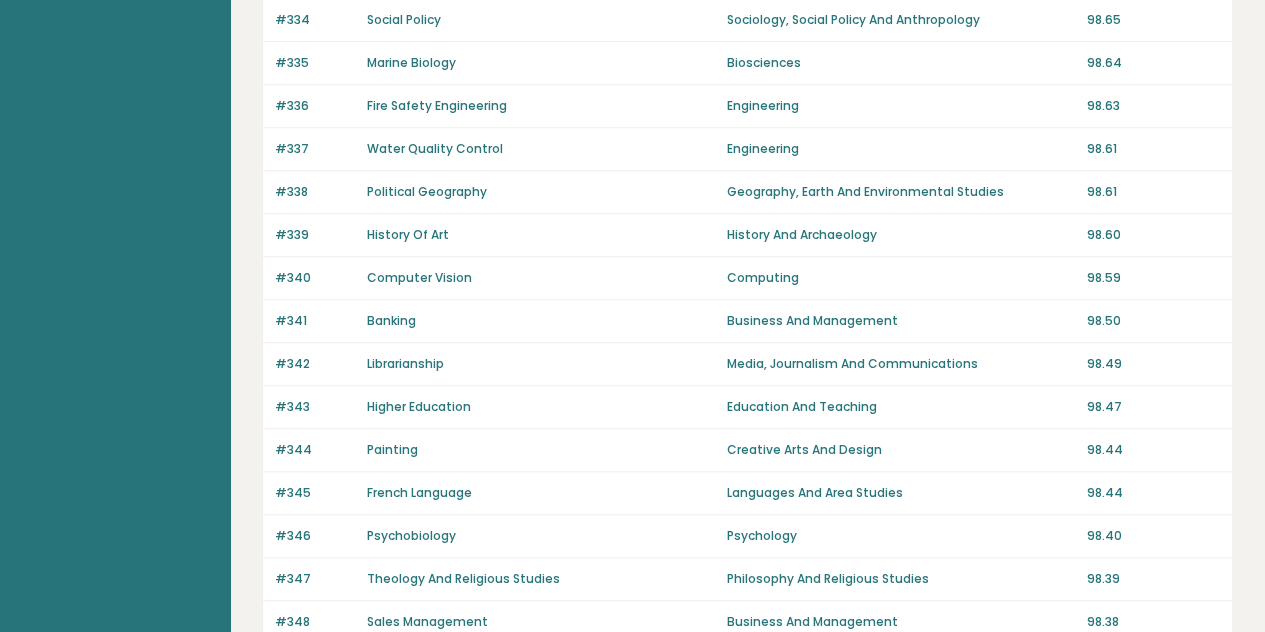 scroll, scrollTop: 1494, scrollLeft: 0, axis: vertical 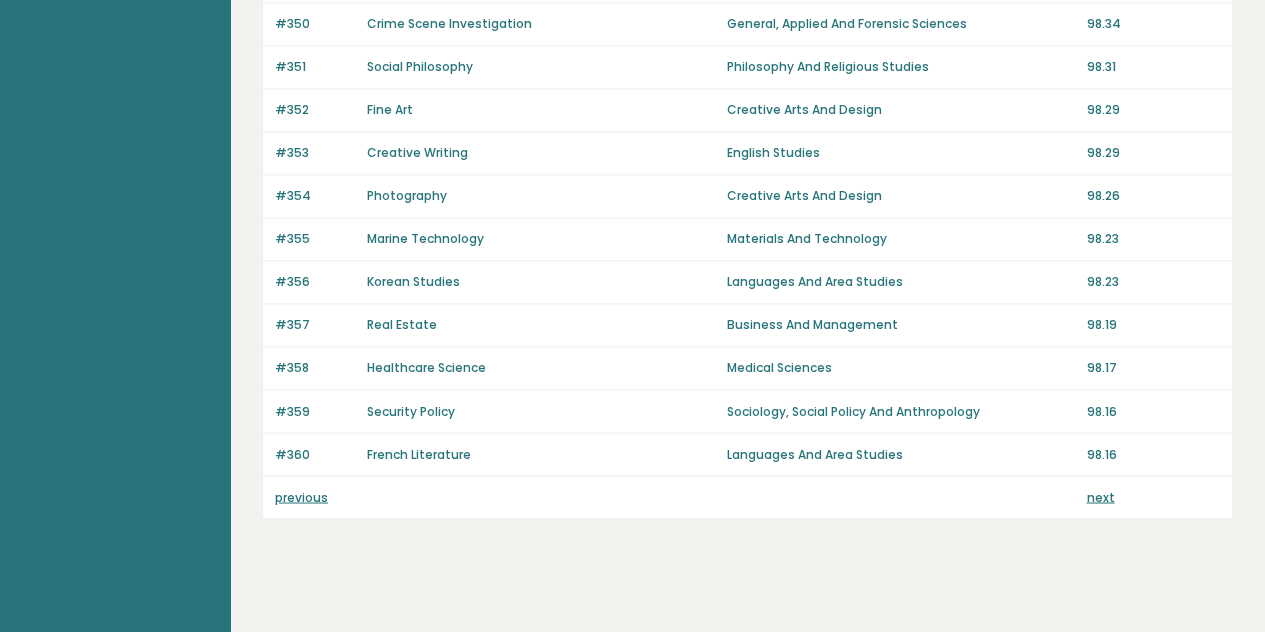 click on "previous" at bounding box center [301, 496] 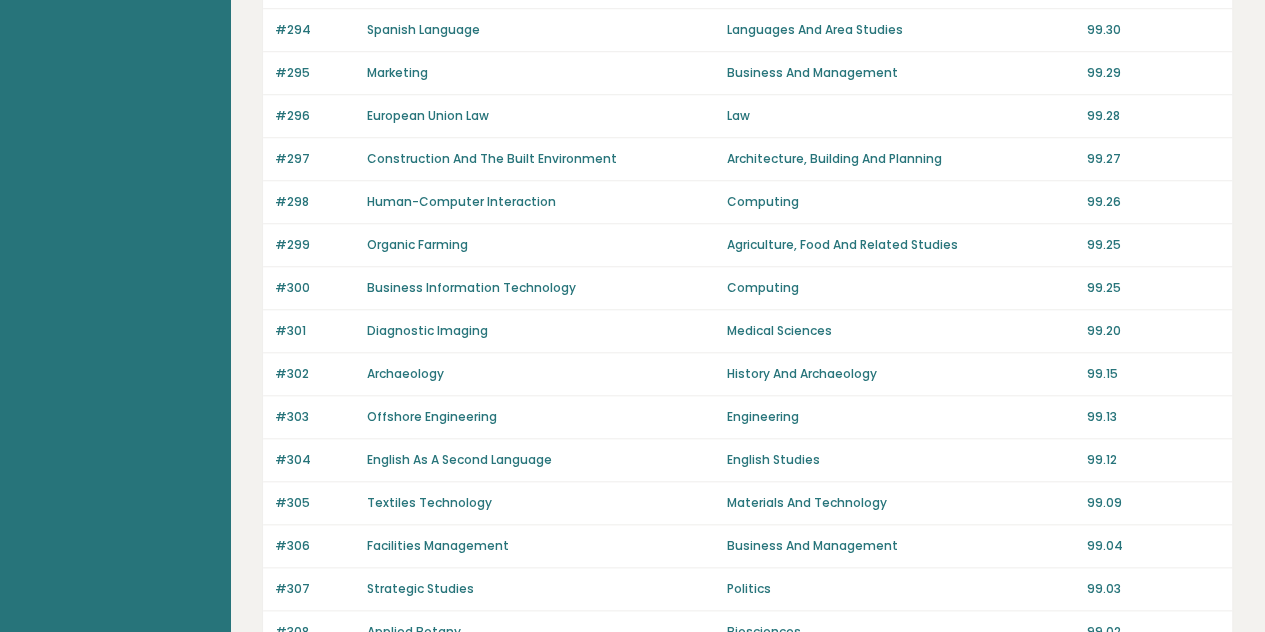 scroll, scrollTop: 1400, scrollLeft: 0, axis: vertical 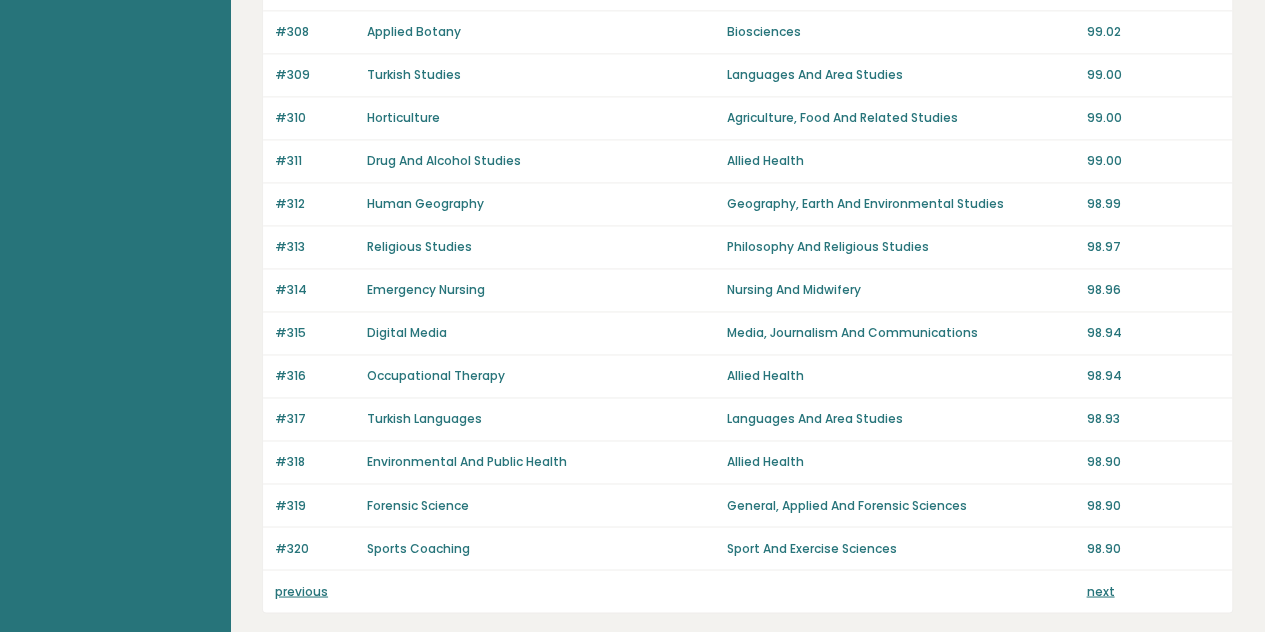 click on "previous" at bounding box center [301, 590] 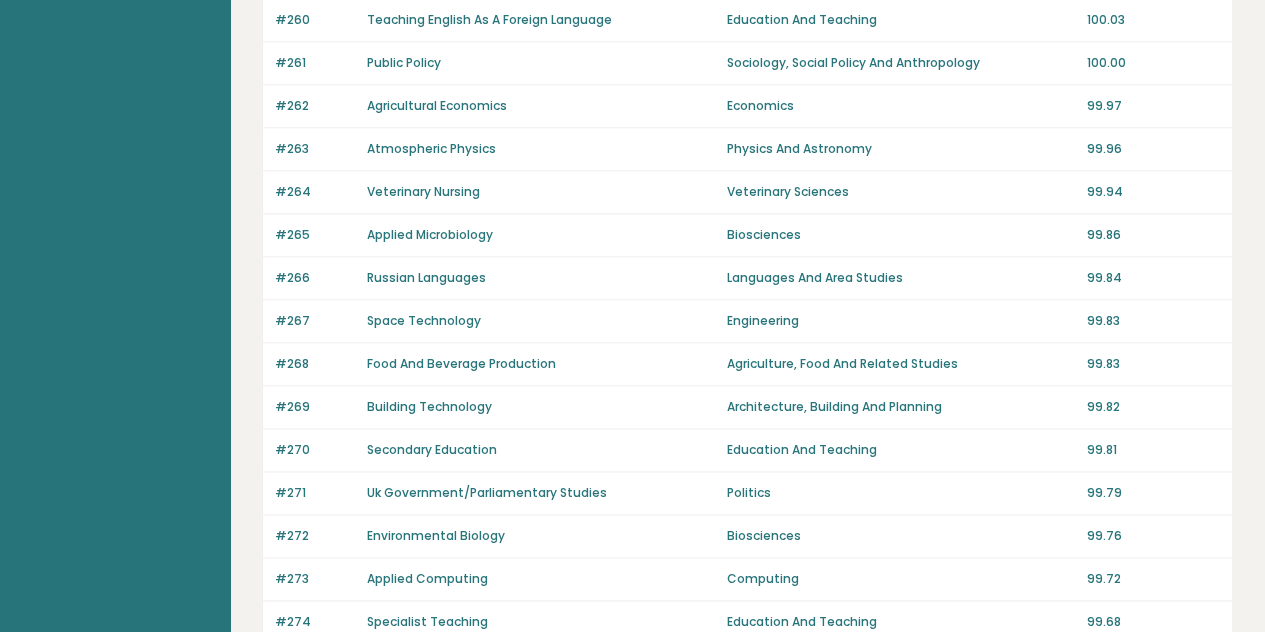 scroll, scrollTop: 1400, scrollLeft: 0, axis: vertical 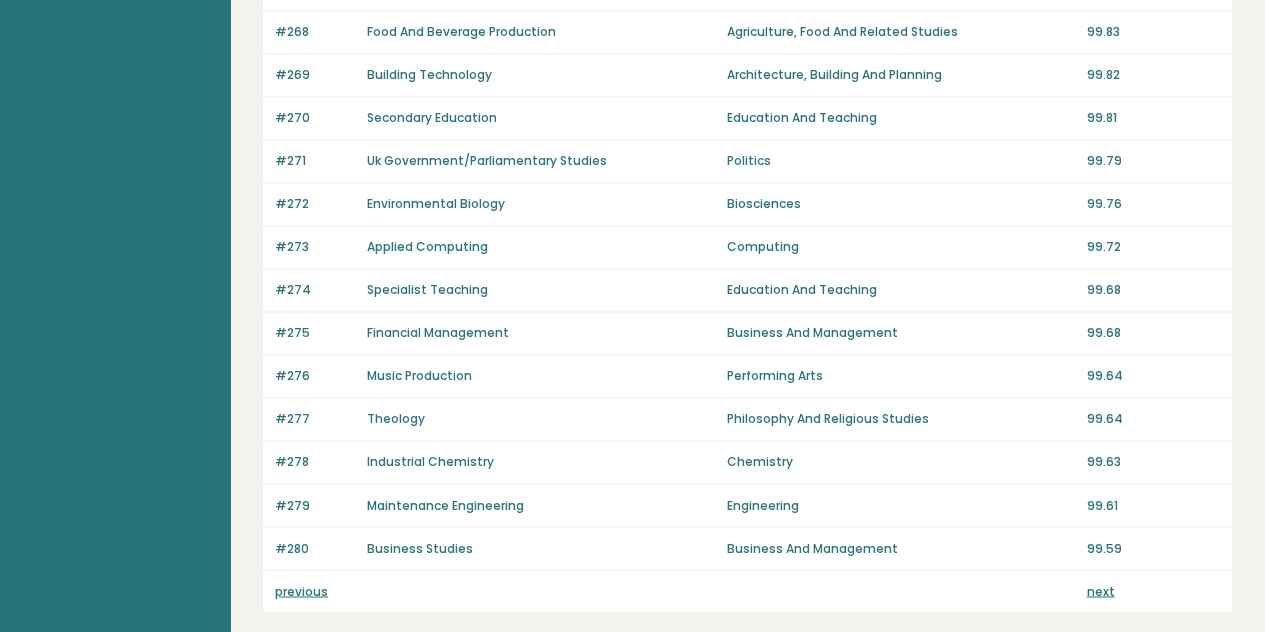 click on "previous" at bounding box center [301, 590] 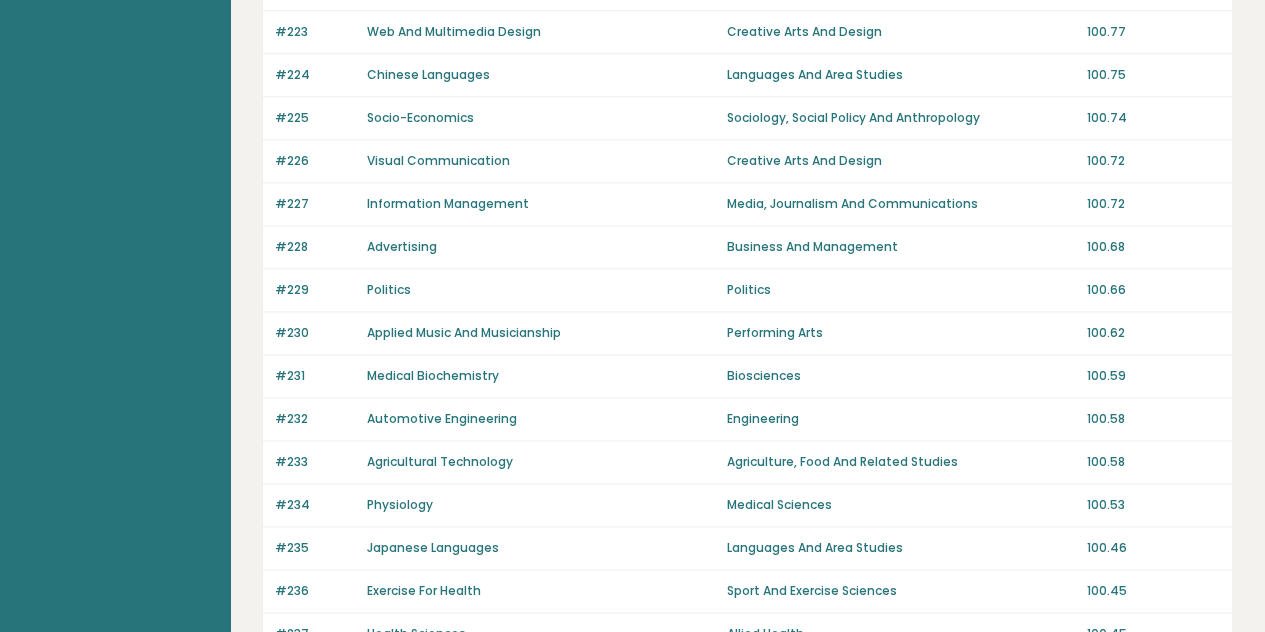 scroll, scrollTop: 1494, scrollLeft: 0, axis: vertical 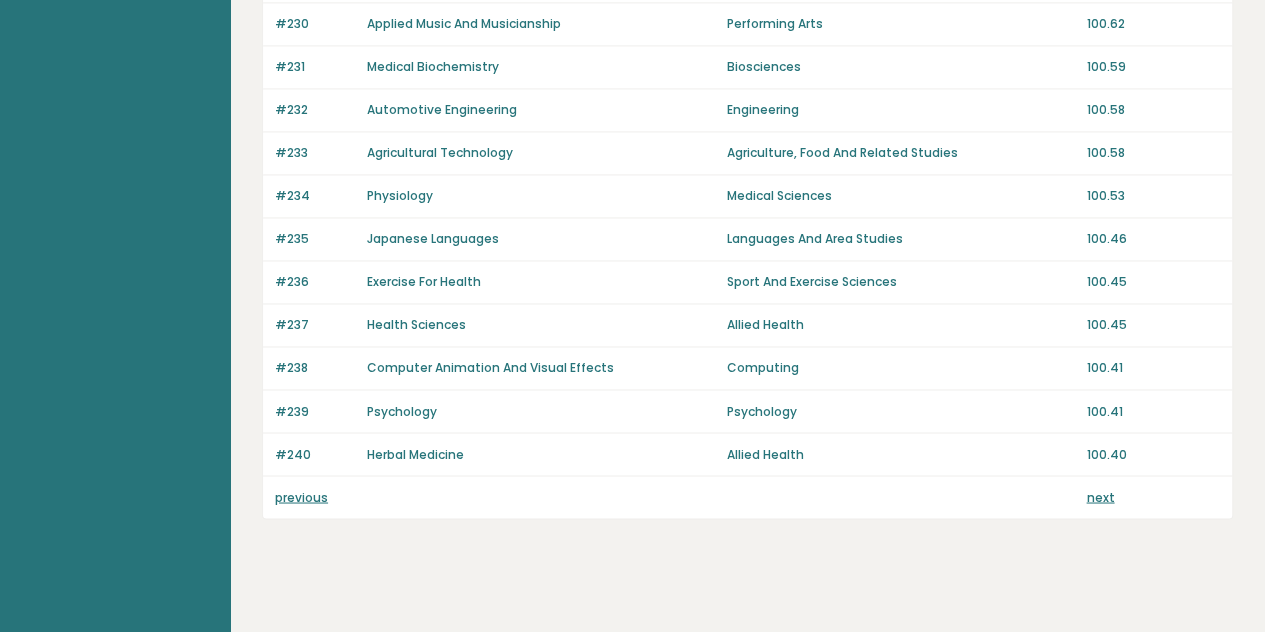 click on "previous" at bounding box center (301, 496) 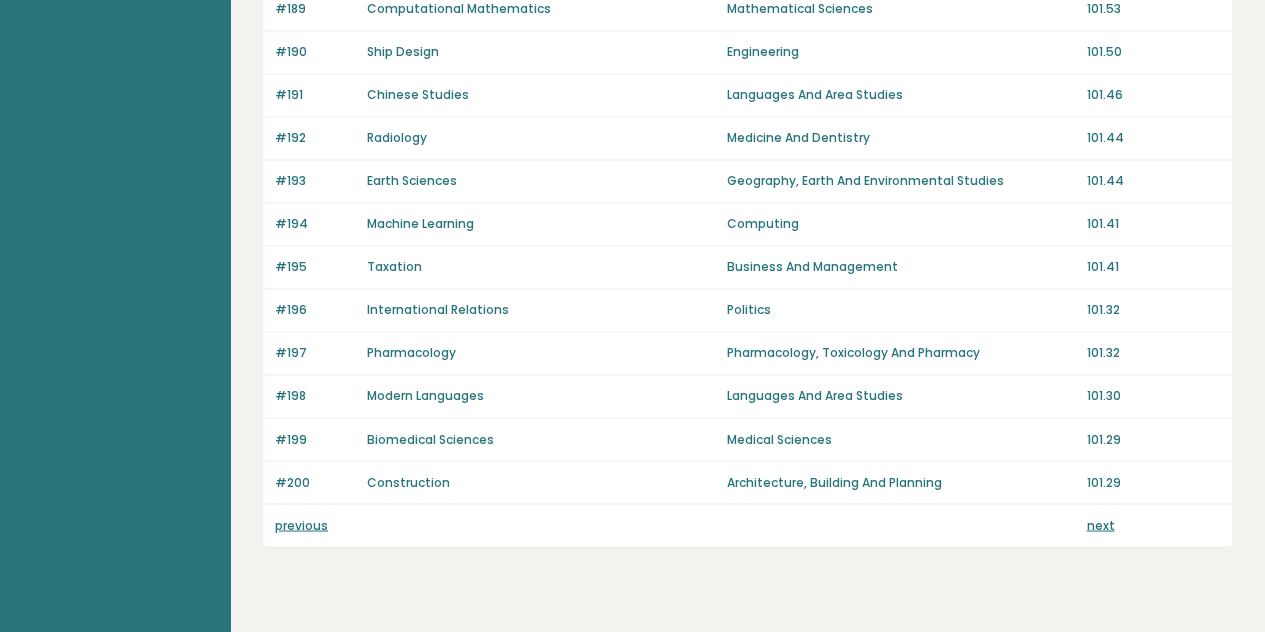 scroll, scrollTop: 1494, scrollLeft: 0, axis: vertical 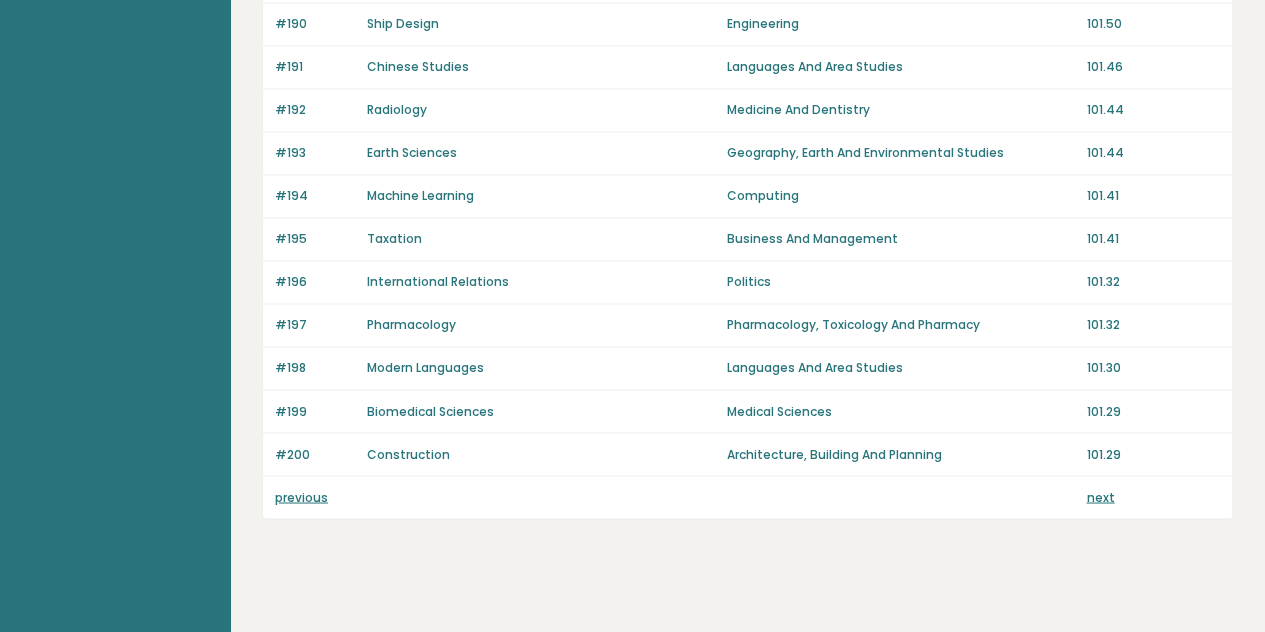 click on "previous" at bounding box center [301, 496] 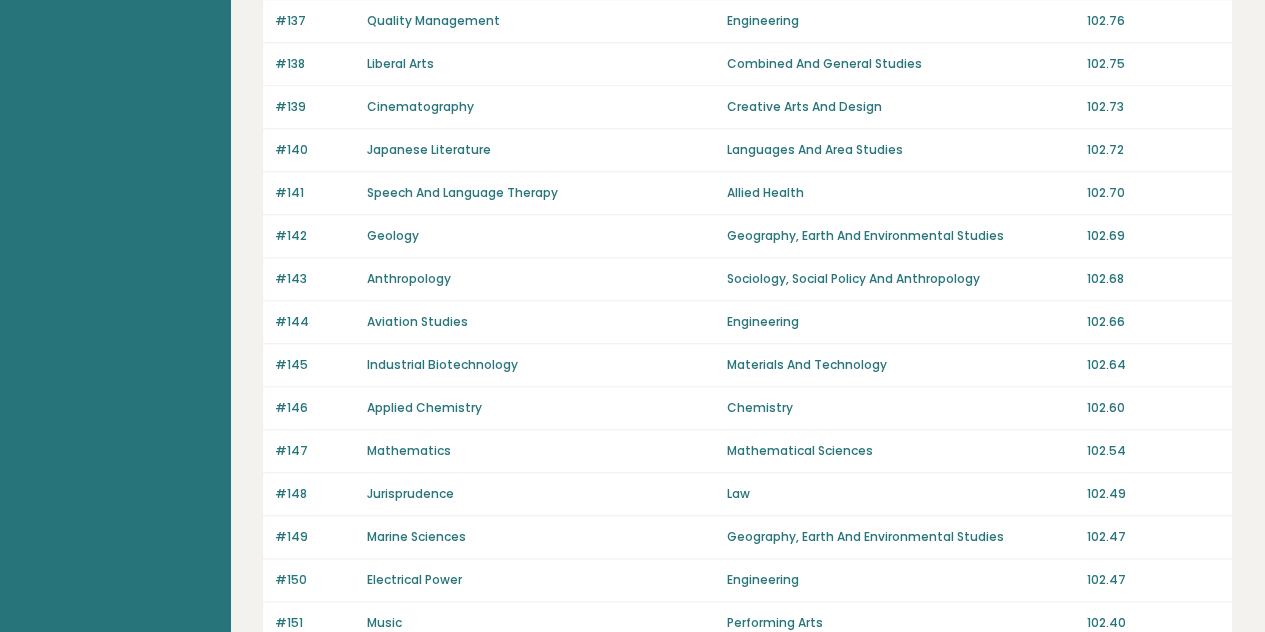 scroll, scrollTop: 1494, scrollLeft: 0, axis: vertical 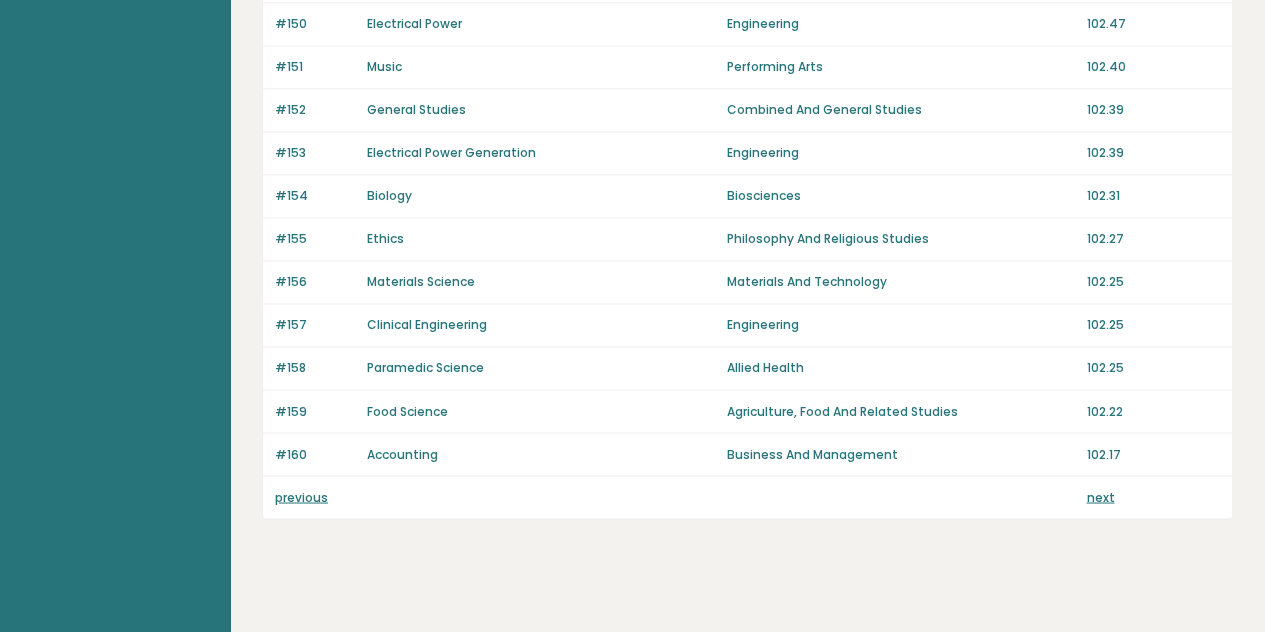 click on "previous" at bounding box center (301, 496) 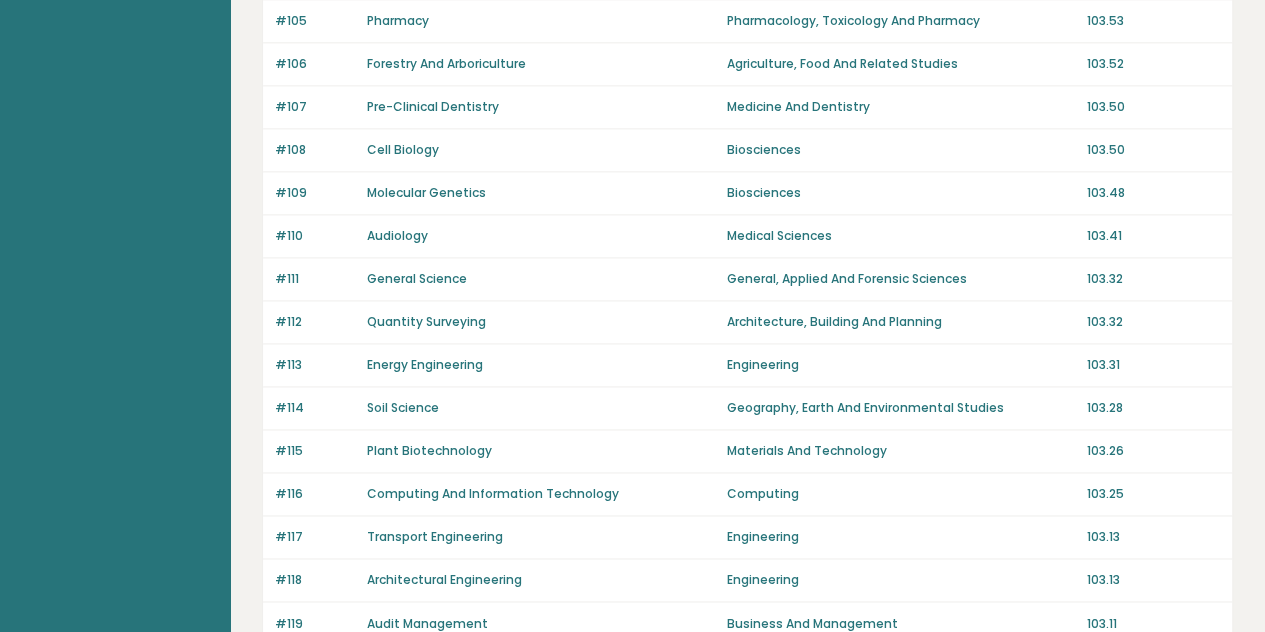 scroll, scrollTop: 1494, scrollLeft: 0, axis: vertical 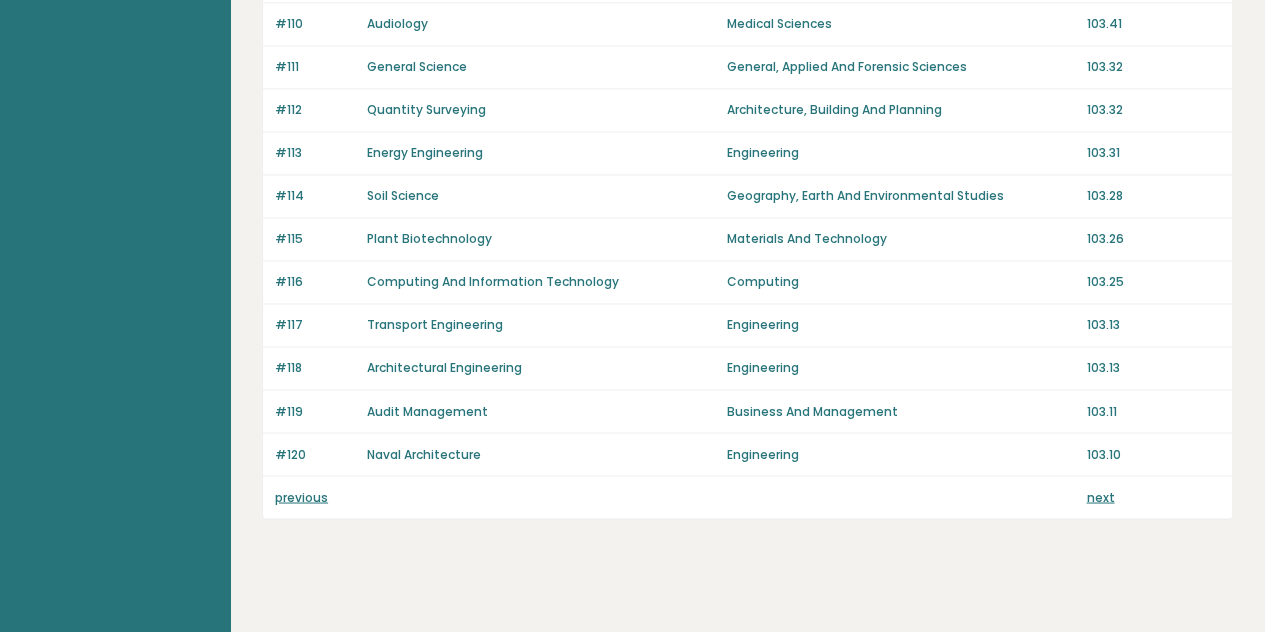 click on "previous" at bounding box center [301, 496] 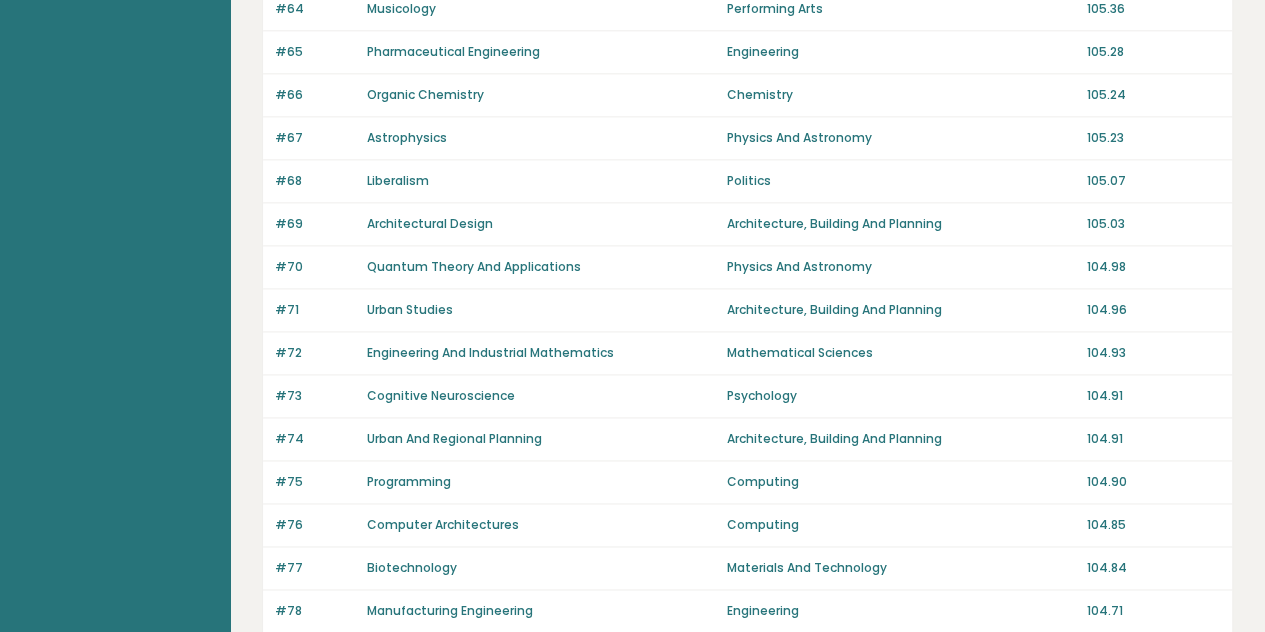 scroll, scrollTop: 1494, scrollLeft: 0, axis: vertical 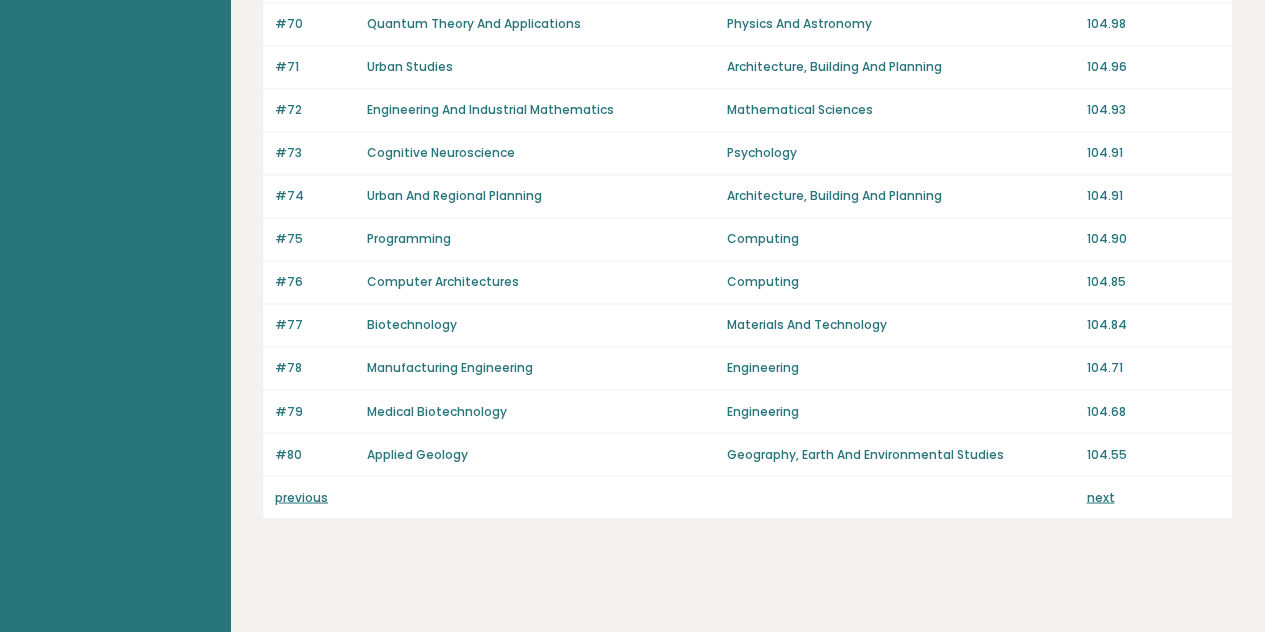 click on "previous" at bounding box center [301, 496] 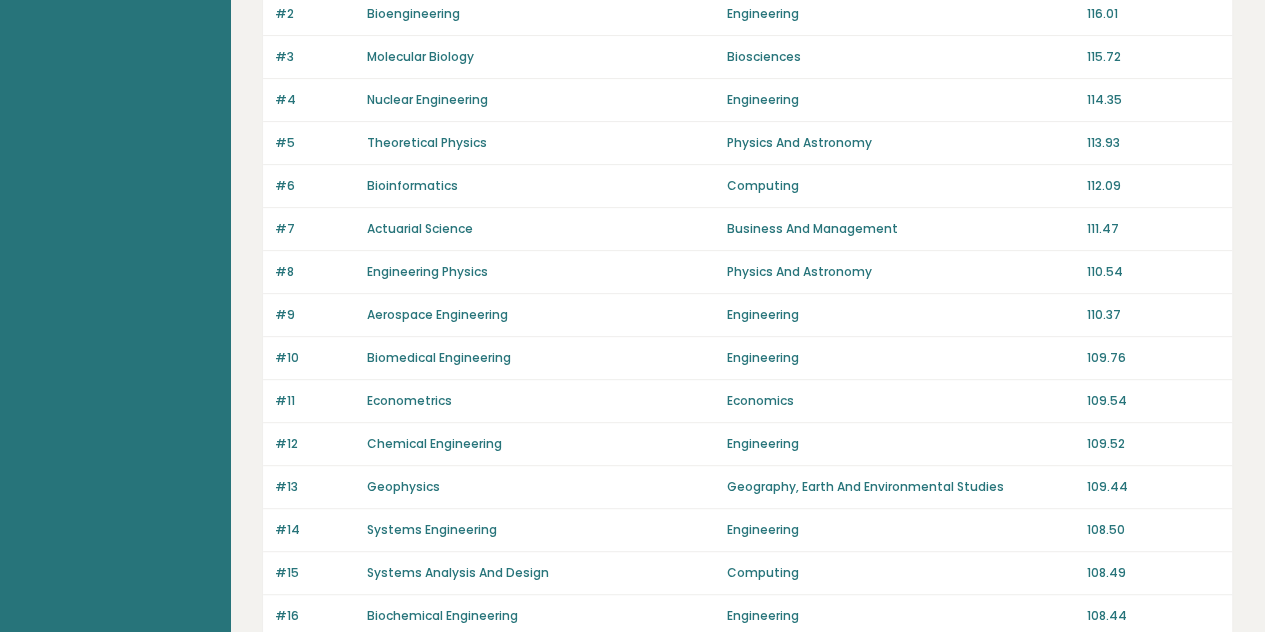 scroll, scrollTop: 100, scrollLeft: 0, axis: vertical 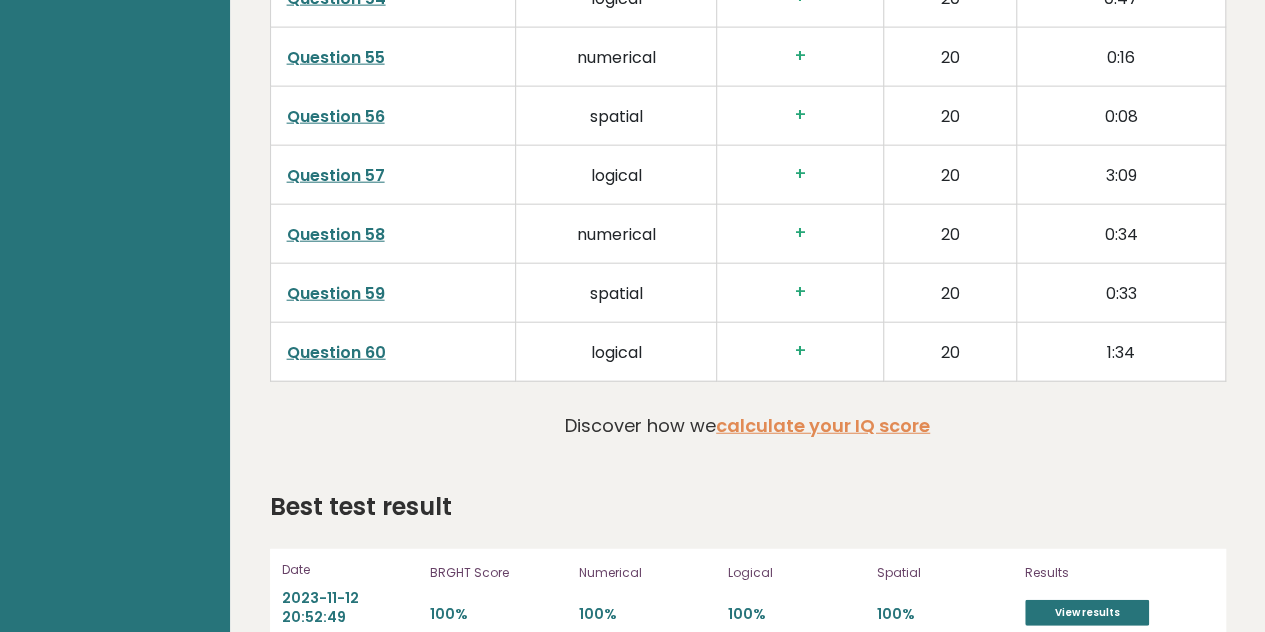 click on "Question
60" at bounding box center (336, 352) 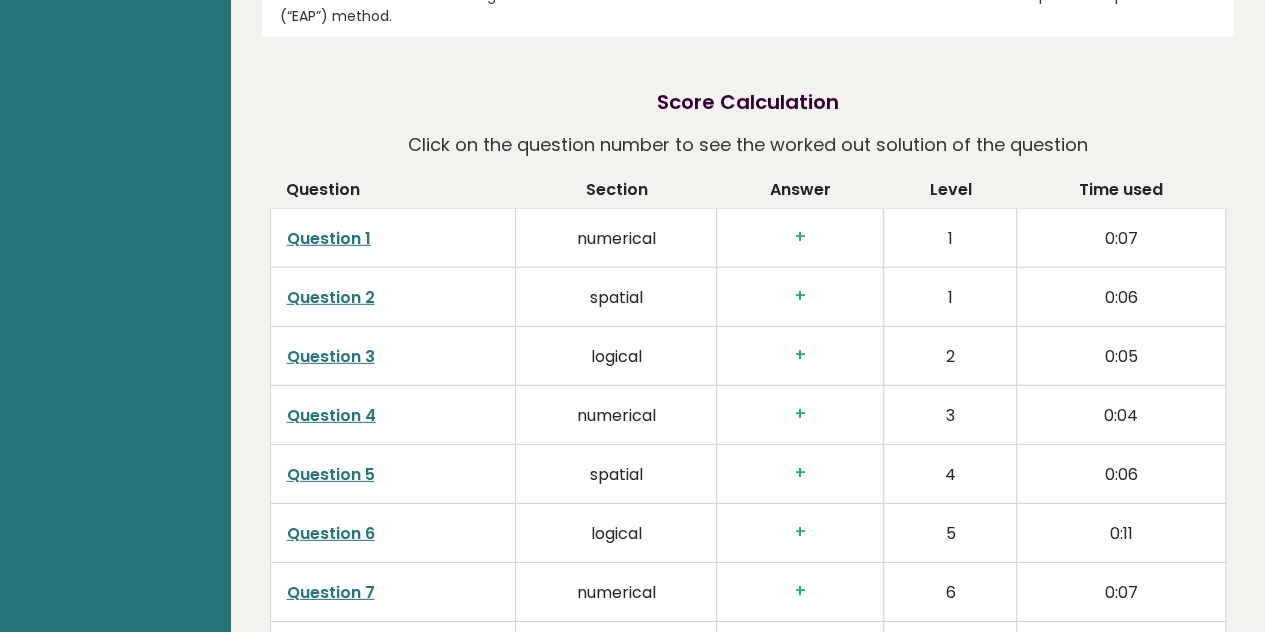 scroll, scrollTop: 3100, scrollLeft: 0, axis: vertical 